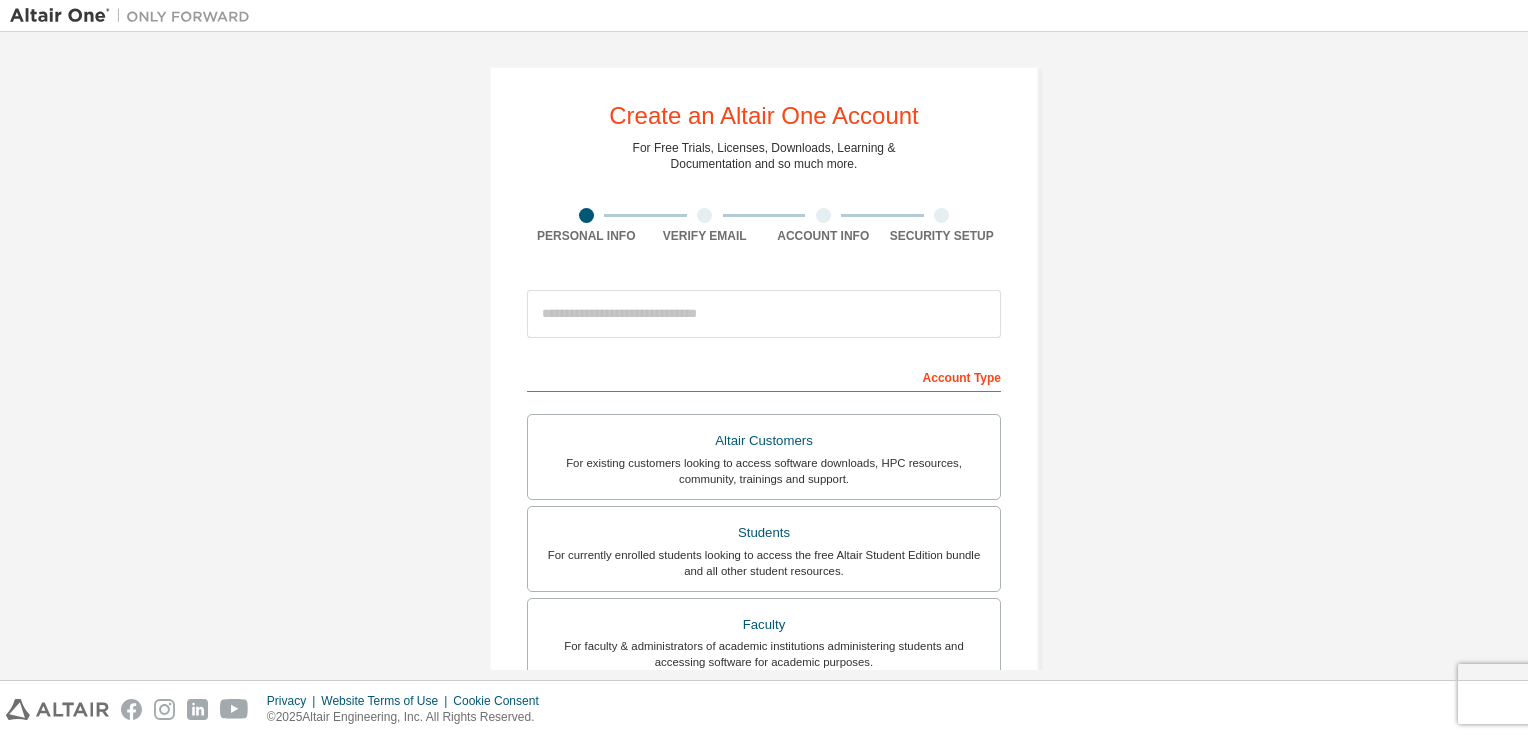 scroll, scrollTop: 0, scrollLeft: 0, axis: both 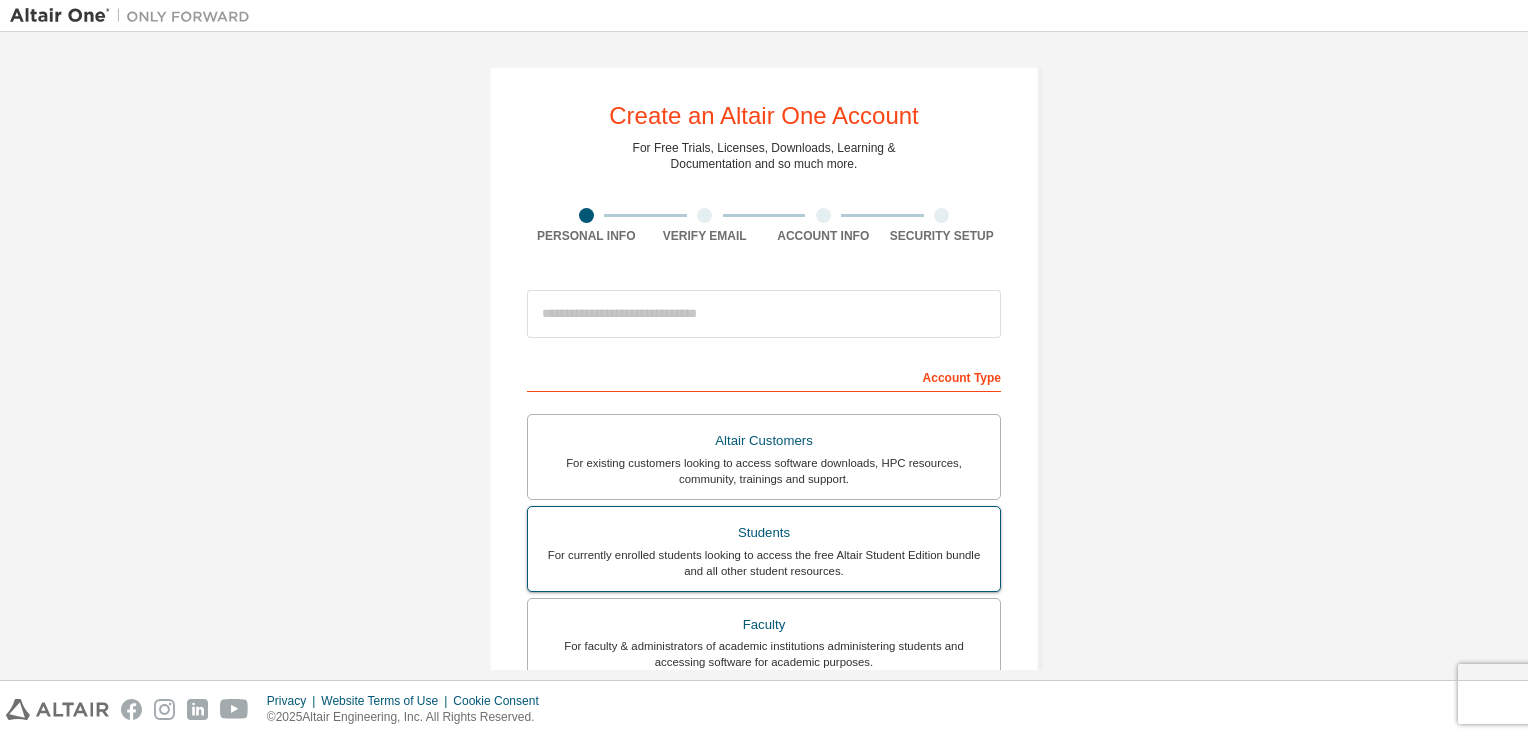 click on "Students For currently enrolled students looking to access the free Altair Student Edition bundle and all other student resources." at bounding box center (764, 549) 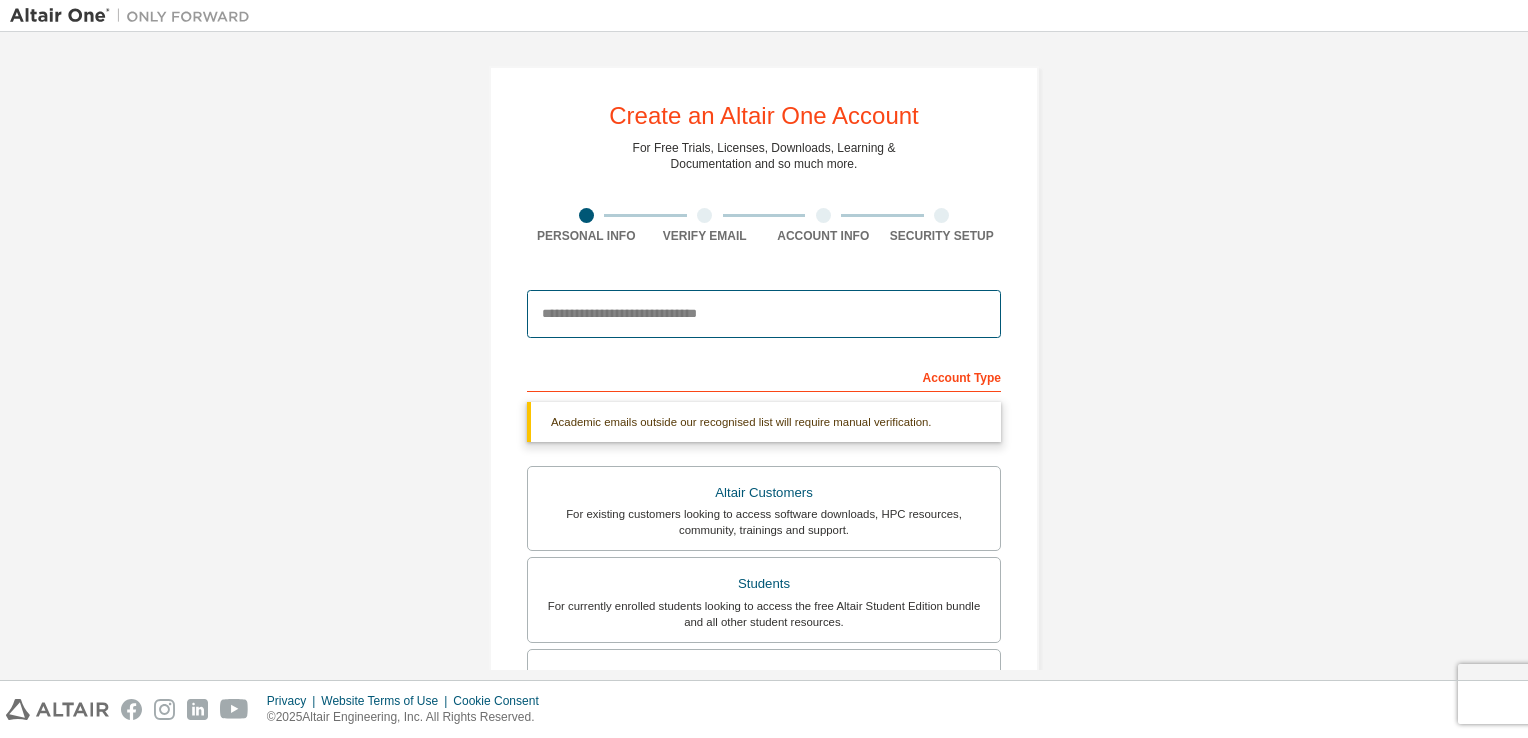 click at bounding box center [764, 314] 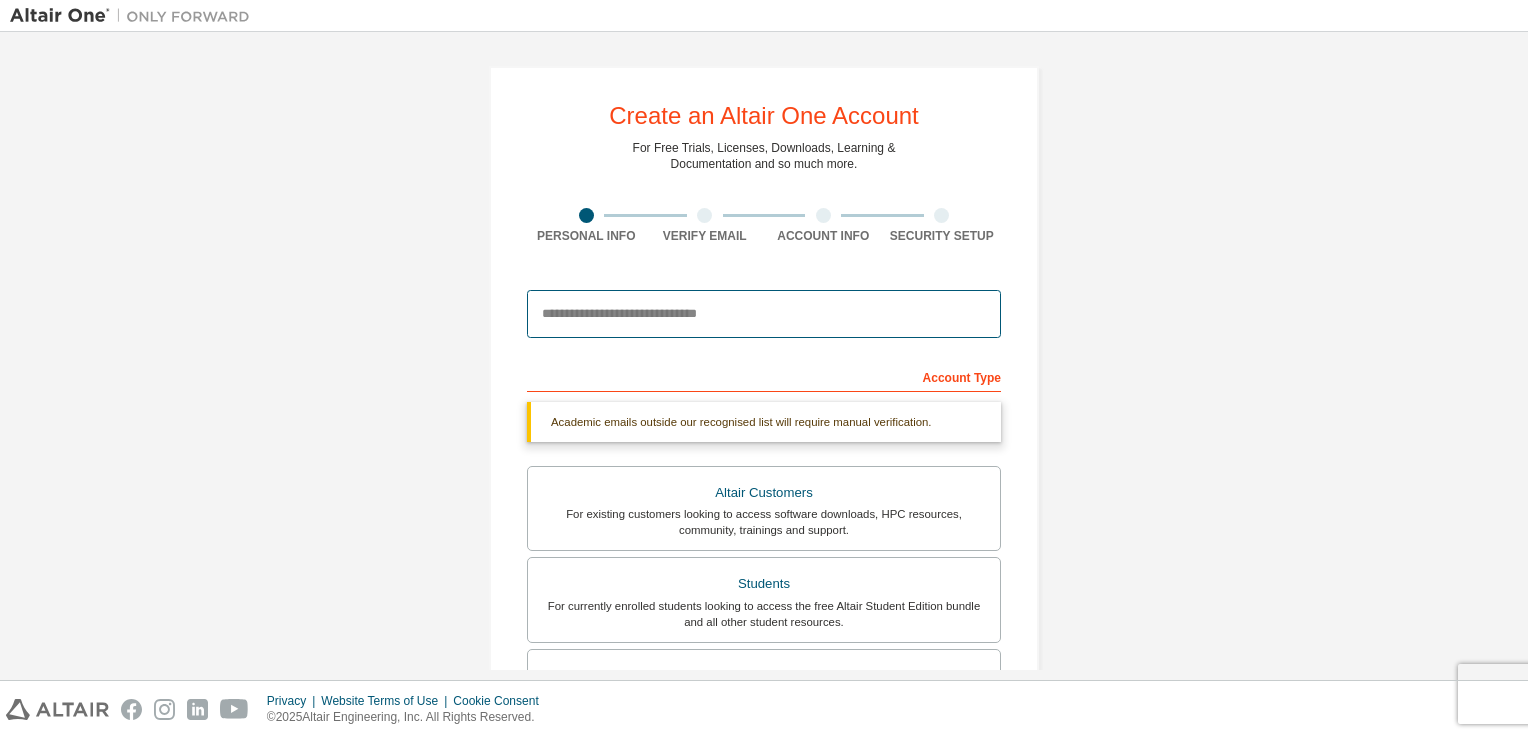 type on "**********" 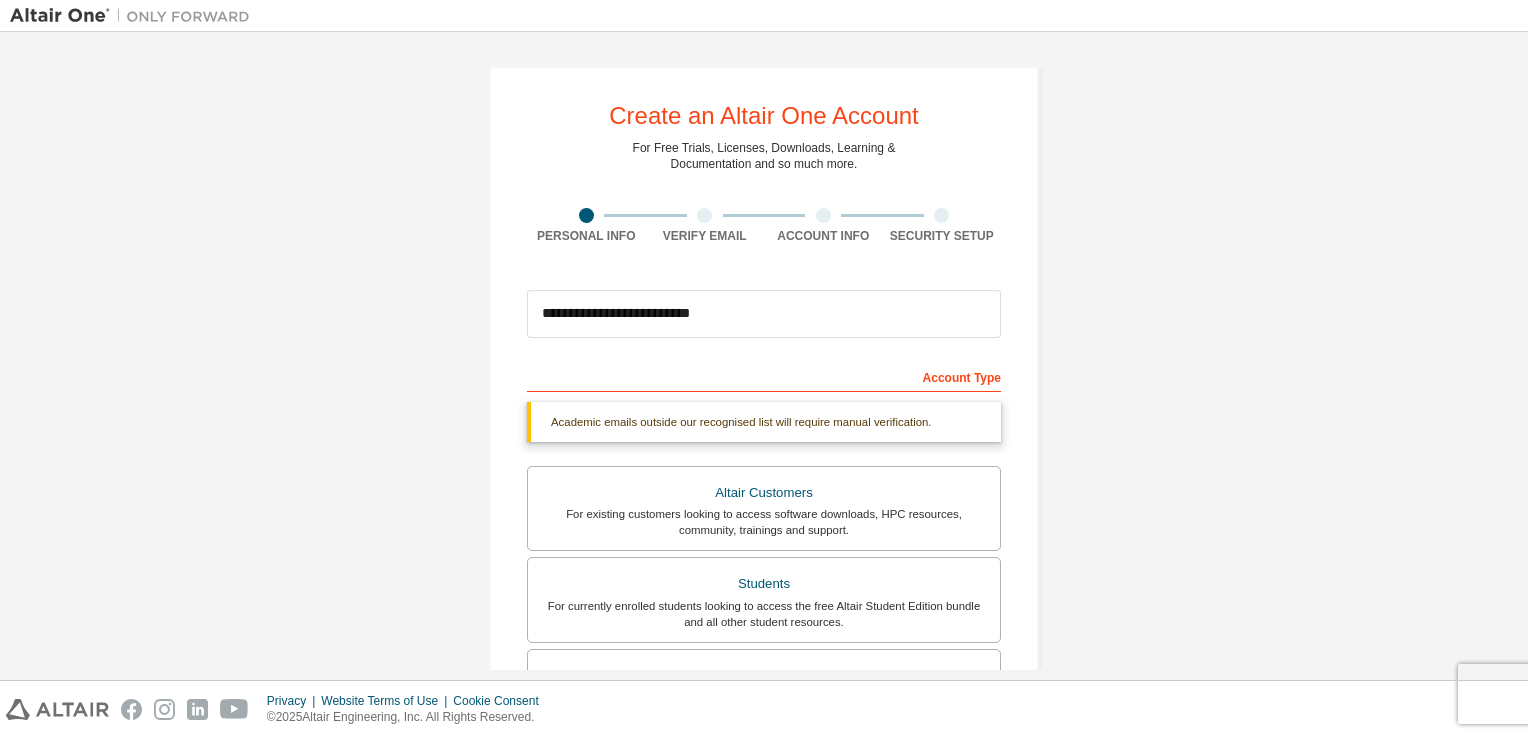 type on "*********" 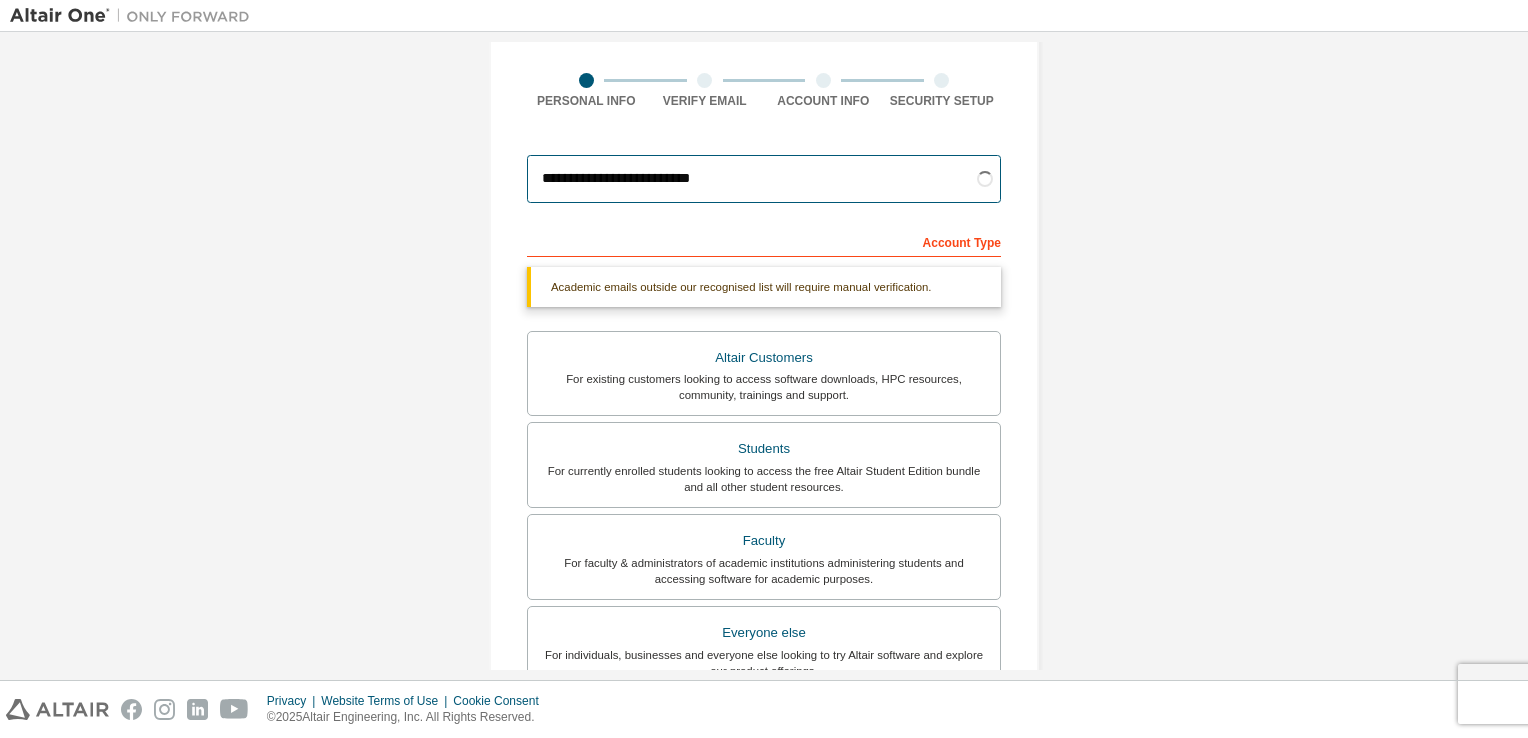 scroll, scrollTop: 200, scrollLeft: 0, axis: vertical 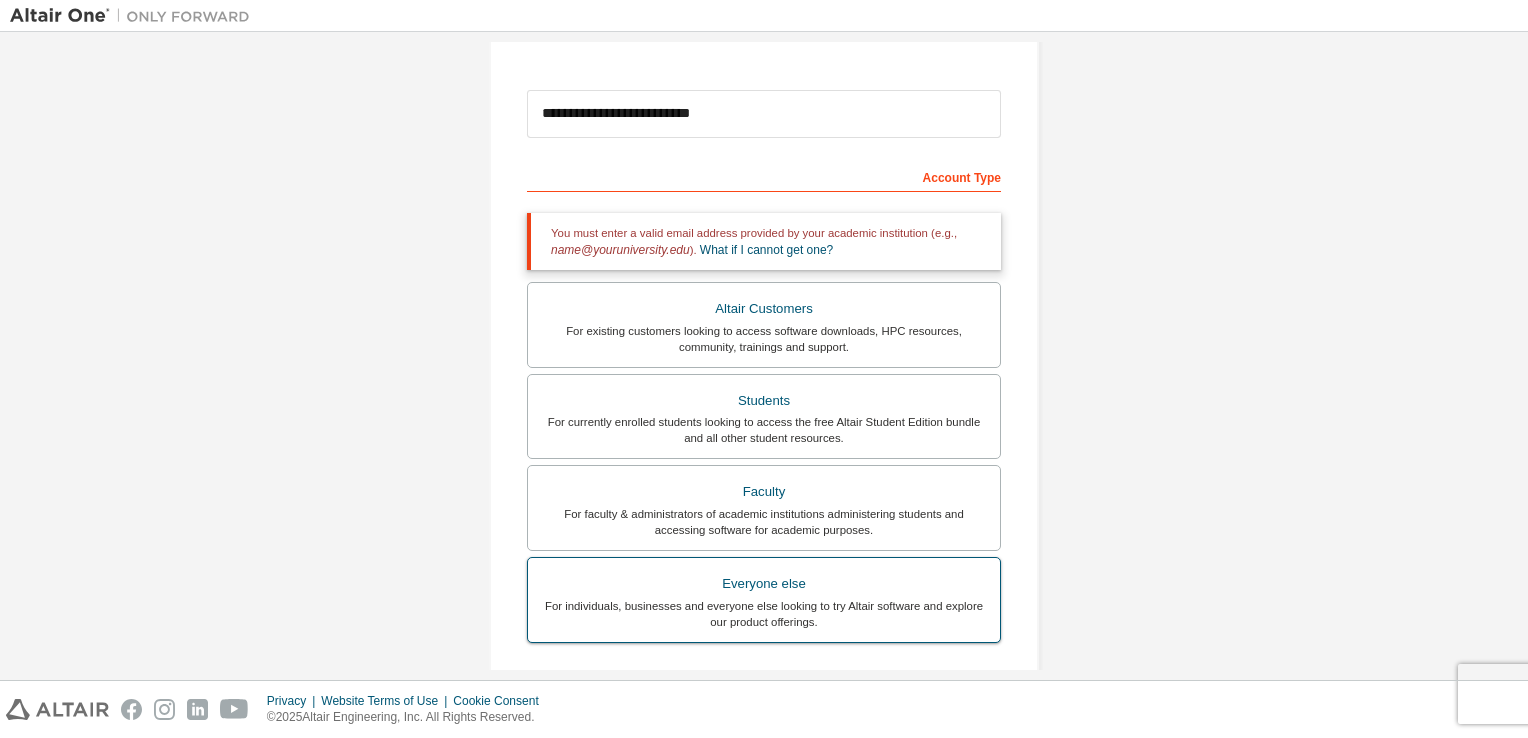 click on "Everyone else" at bounding box center (764, 584) 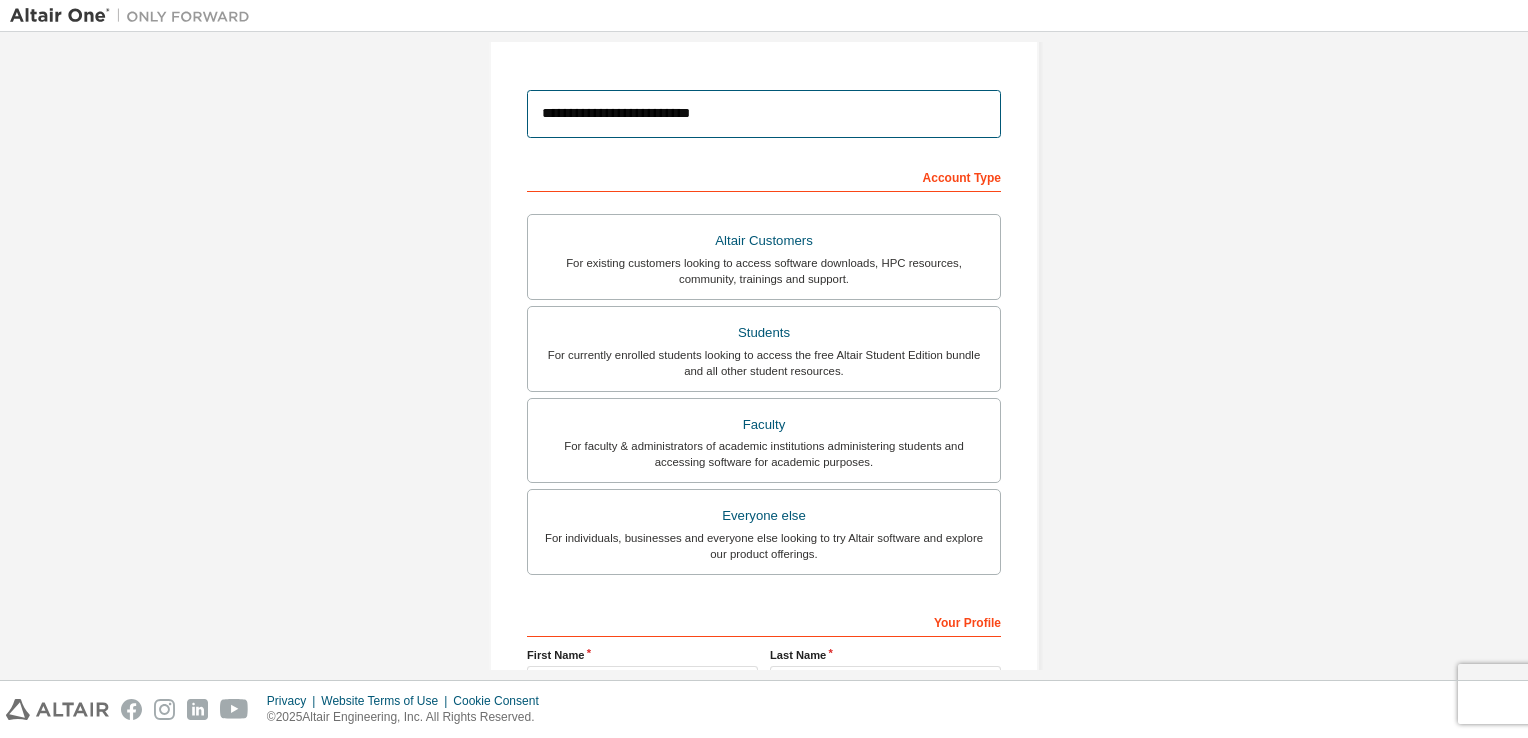 click on "**********" at bounding box center (764, 114) 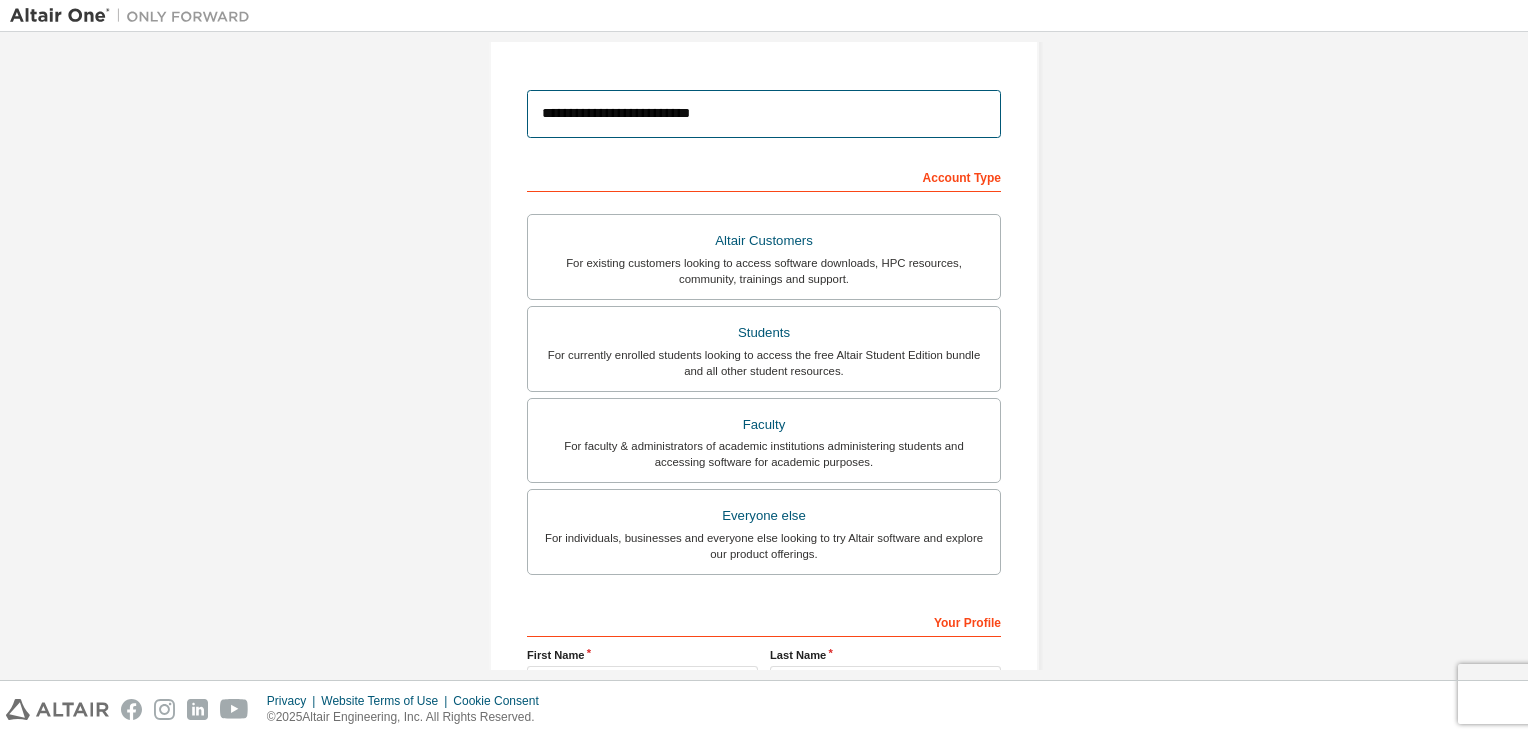 click on "**********" at bounding box center (764, 114) 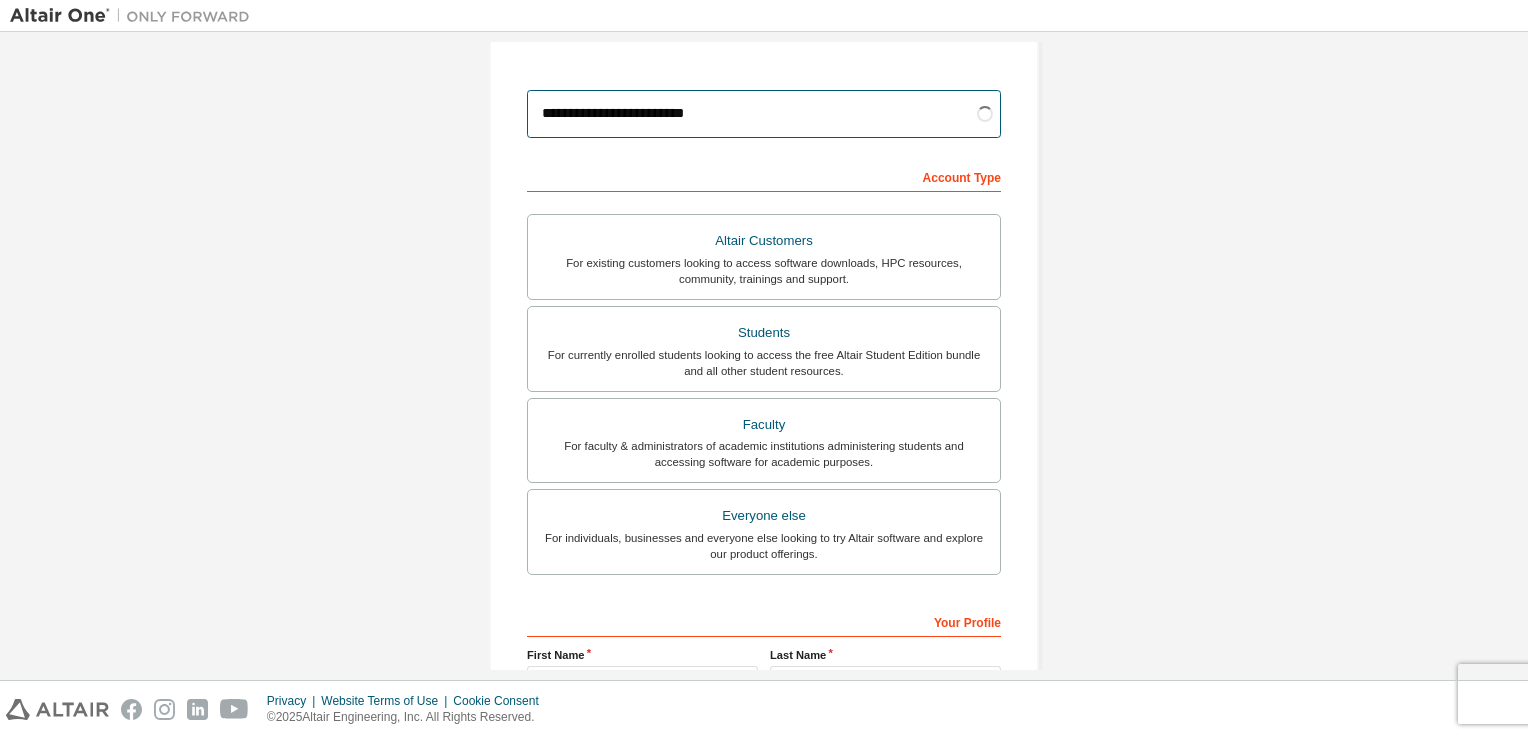 type on "**********" 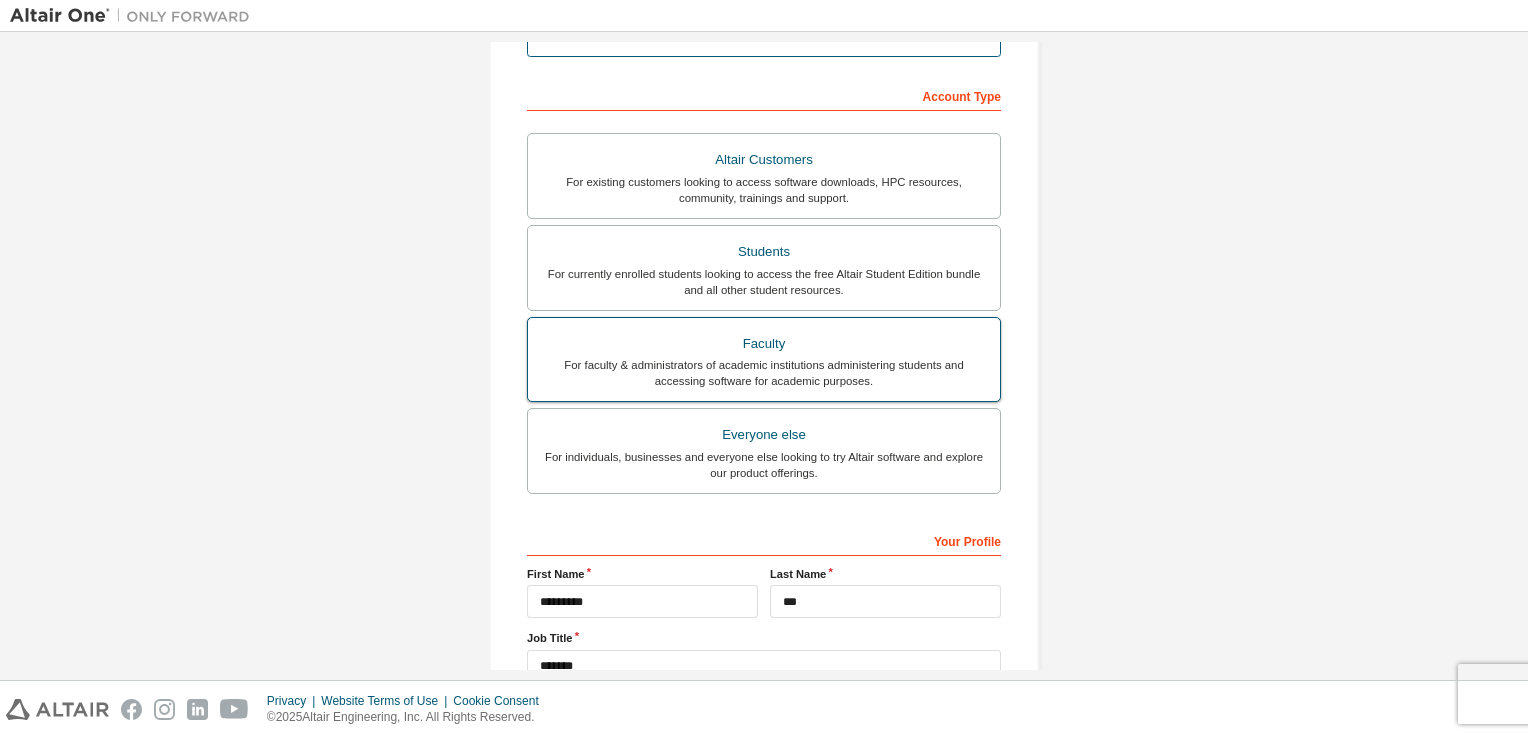 scroll, scrollTop: 426, scrollLeft: 0, axis: vertical 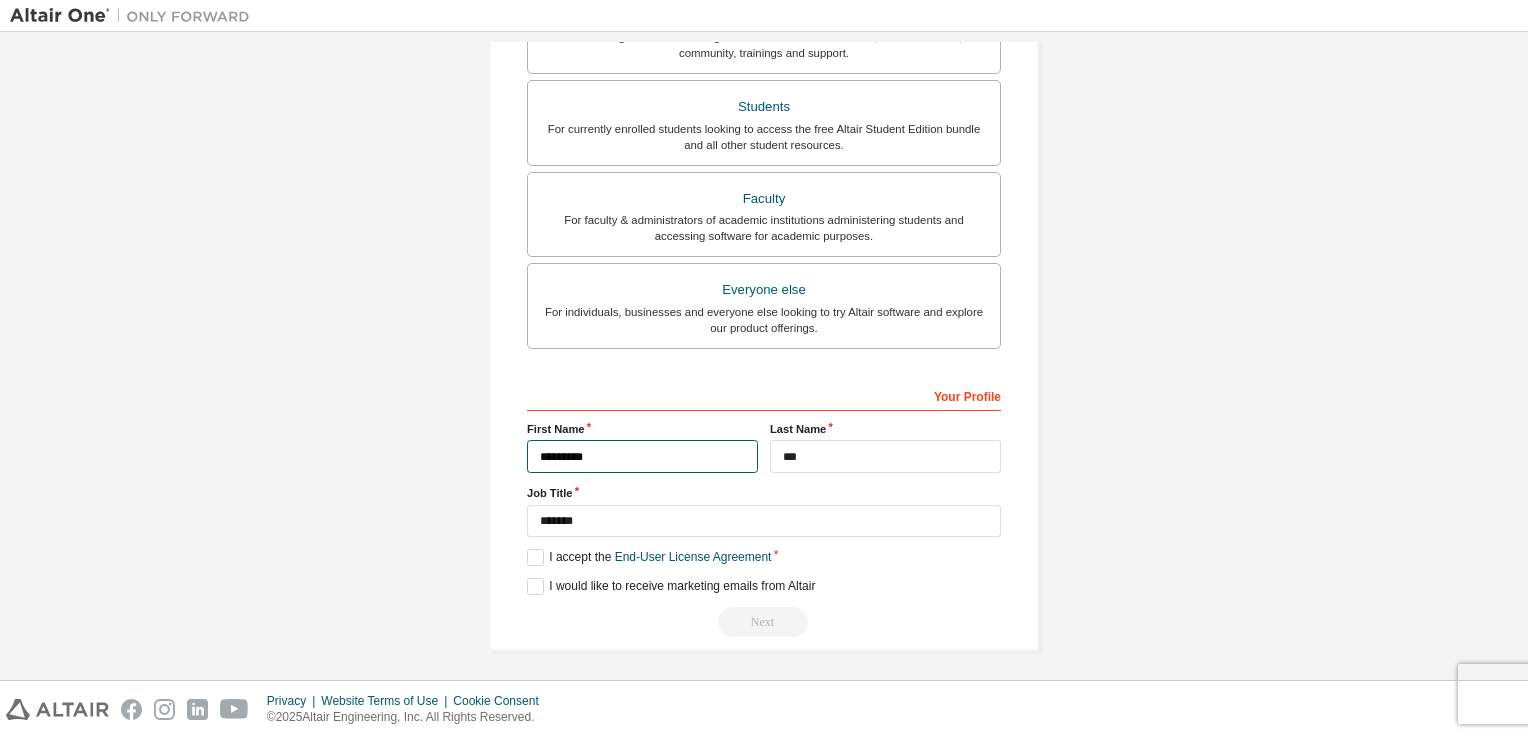 click on "*********" at bounding box center (642, 456) 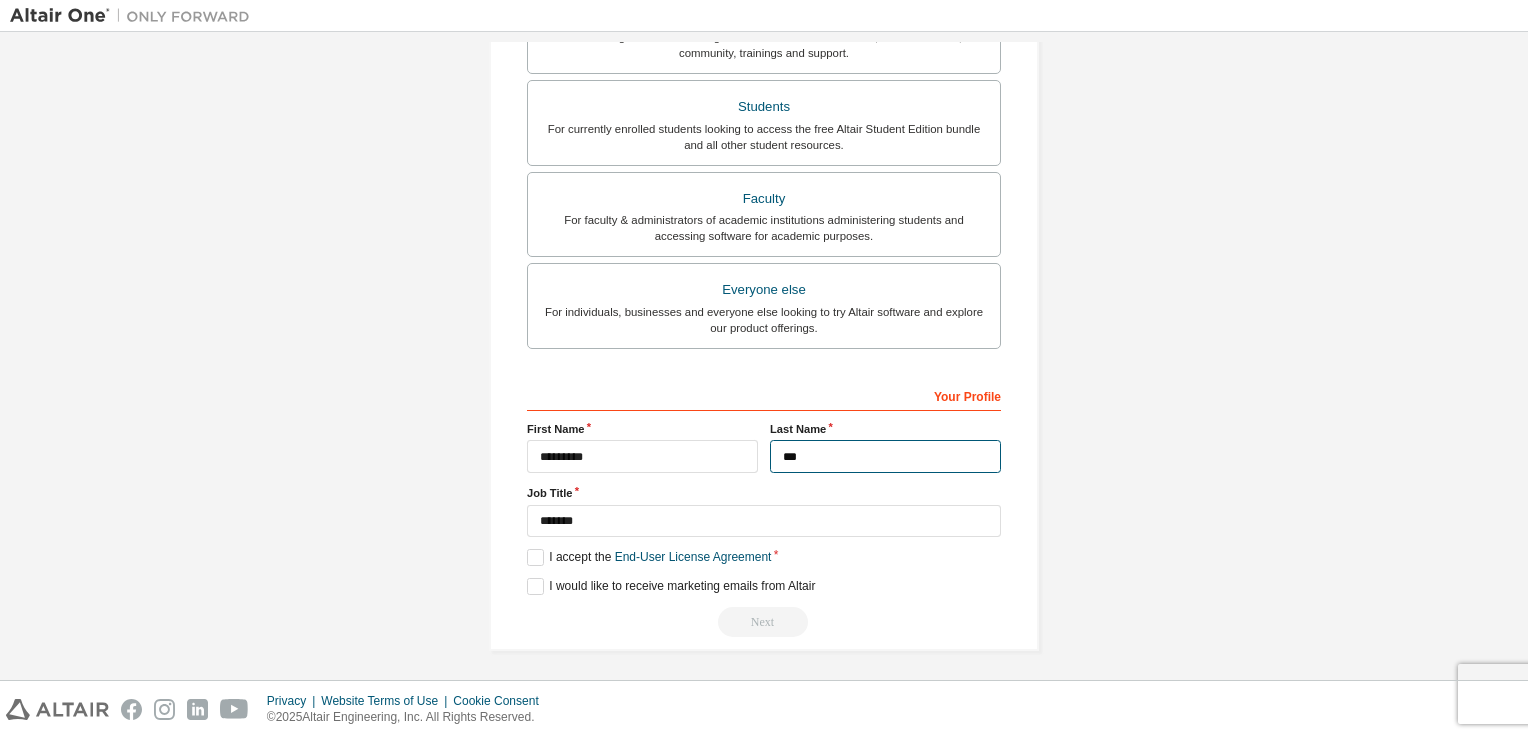 click on "***" at bounding box center [885, 456] 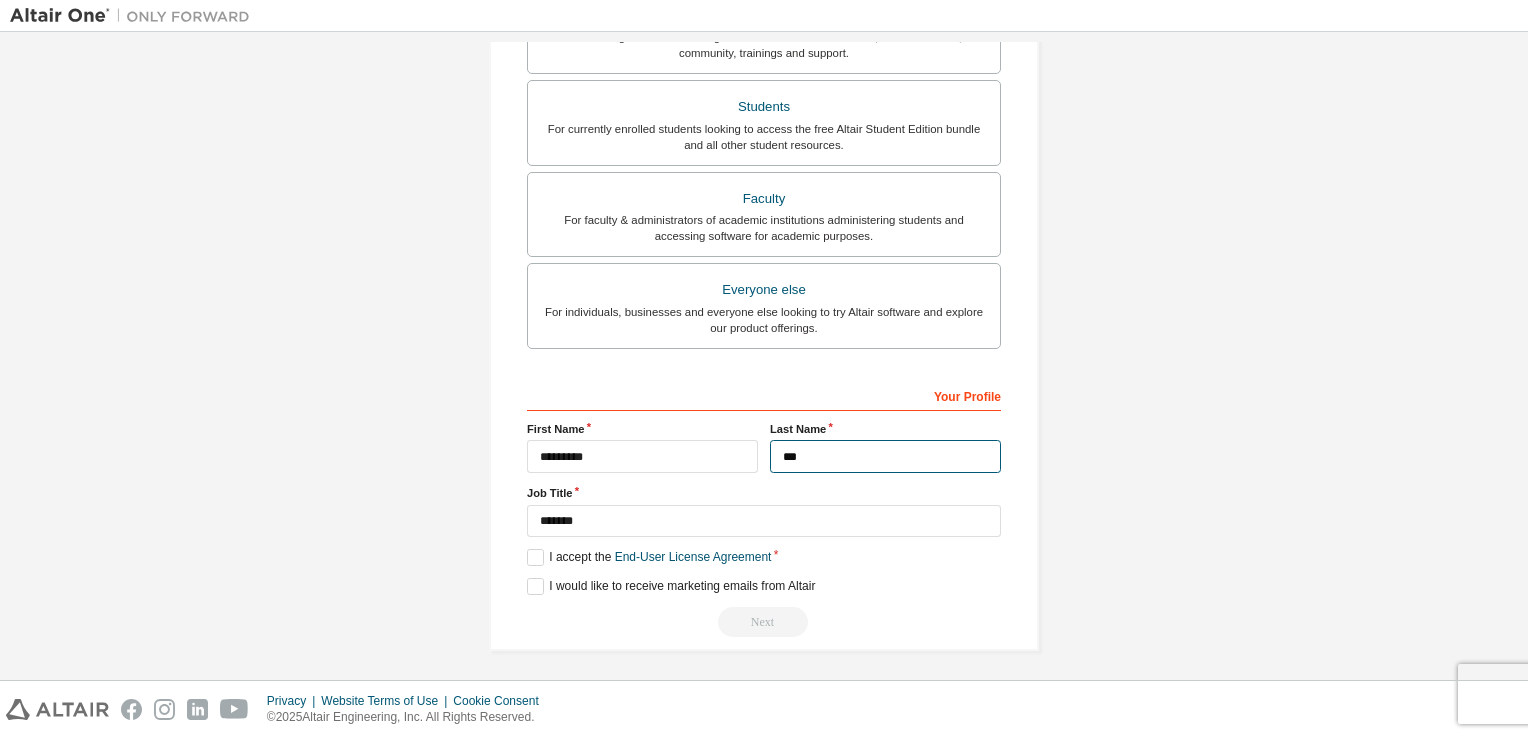 click on "***" at bounding box center [885, 456] 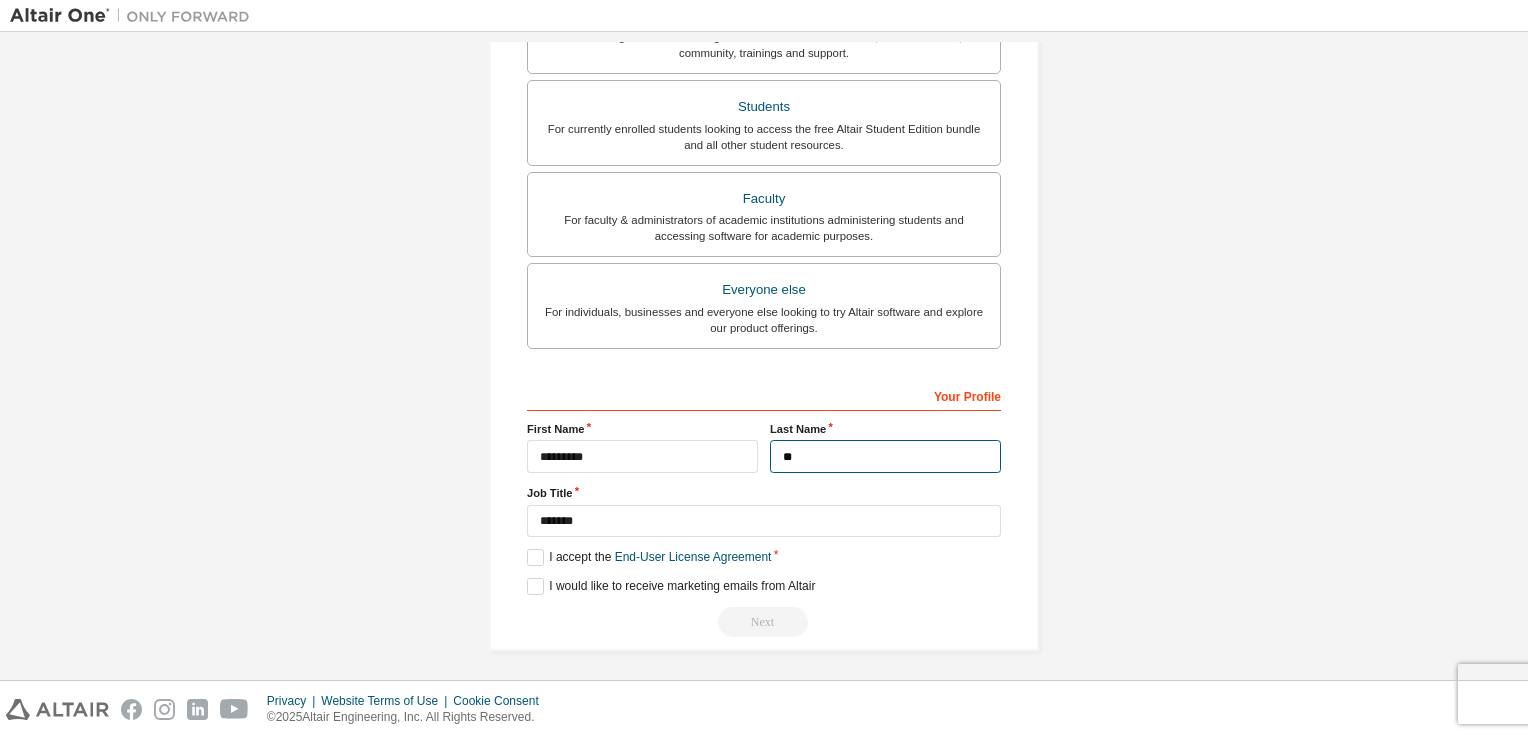 type on "***" 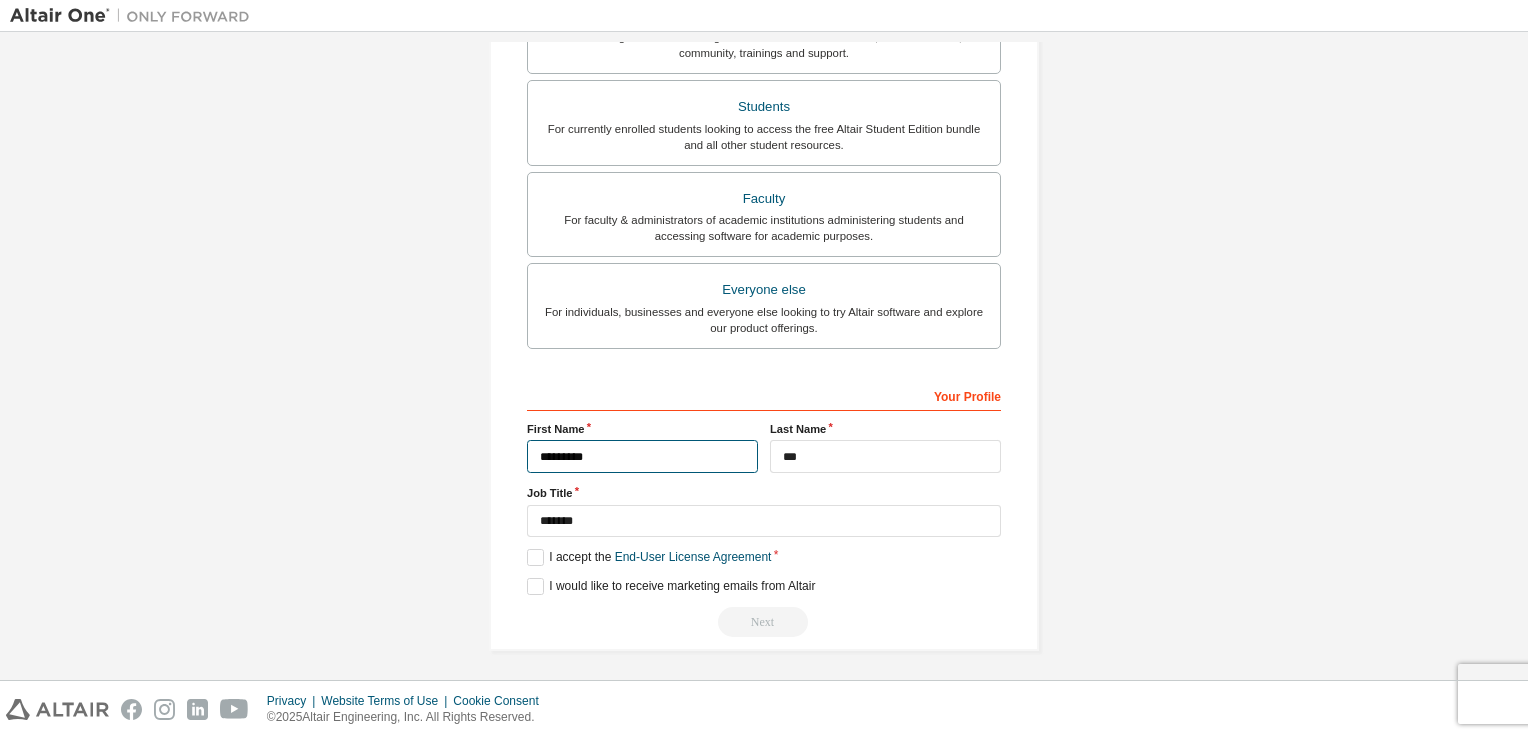 click on "*********" at bounding box center [642, 456] 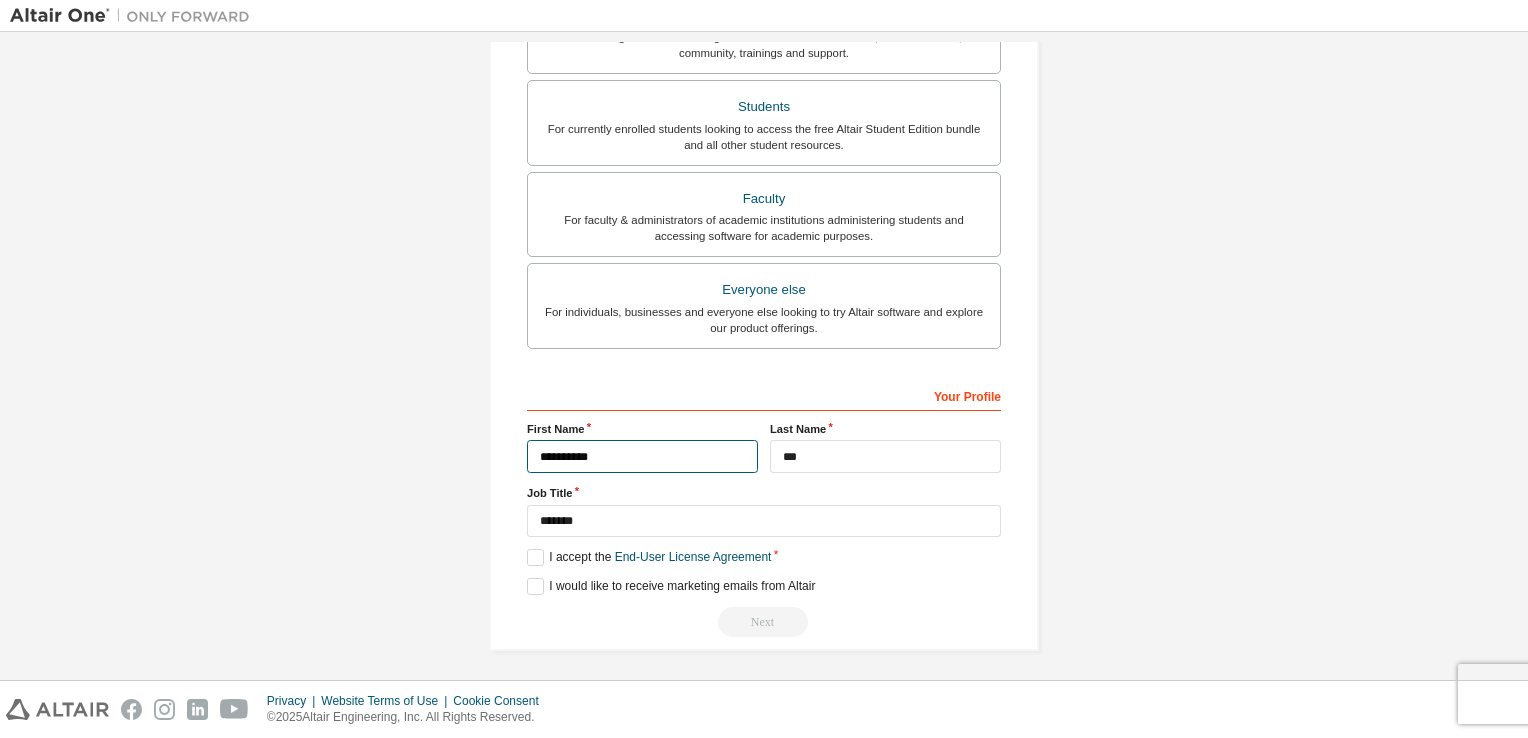 type on "*********" 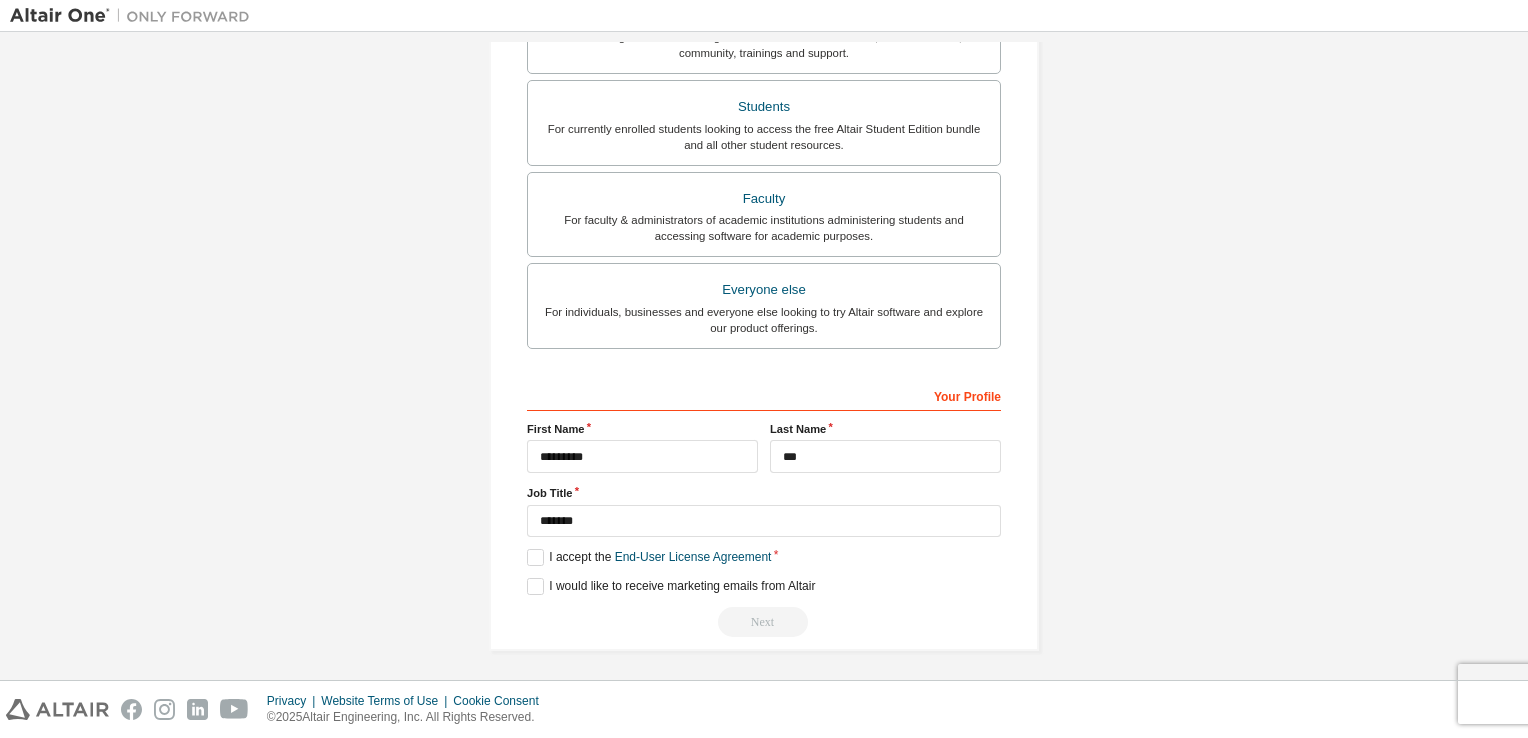 click on "Your Profile First Name ********* Last Name *** Job Title ******* Please provide [STATE] to help us route sales and support resources to you more efficiently. I accept the End-User License Agreement I would like to receive marketing emails from Altair Next" at bounding box center (764, 508) 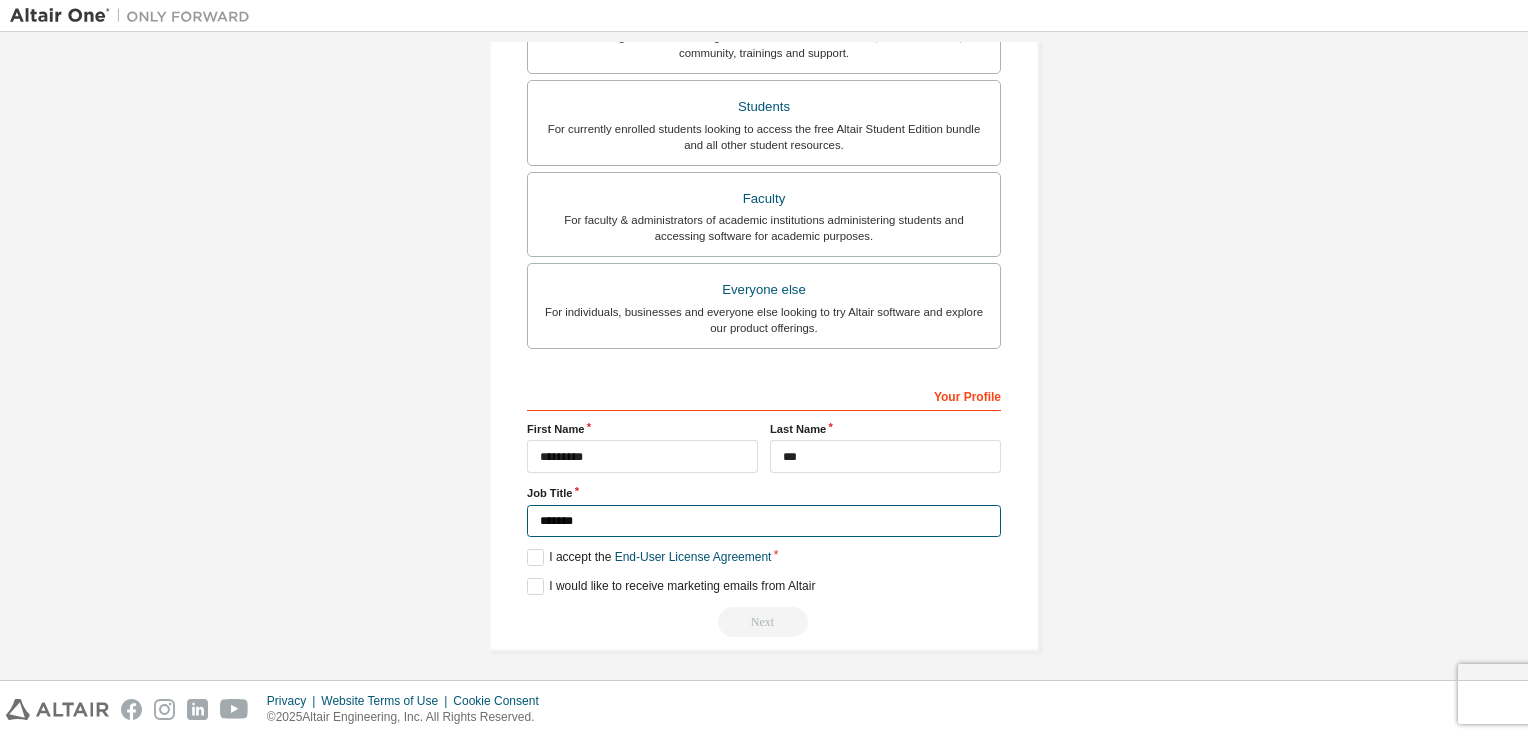 click on "*******" at bounding box center [764, 521] 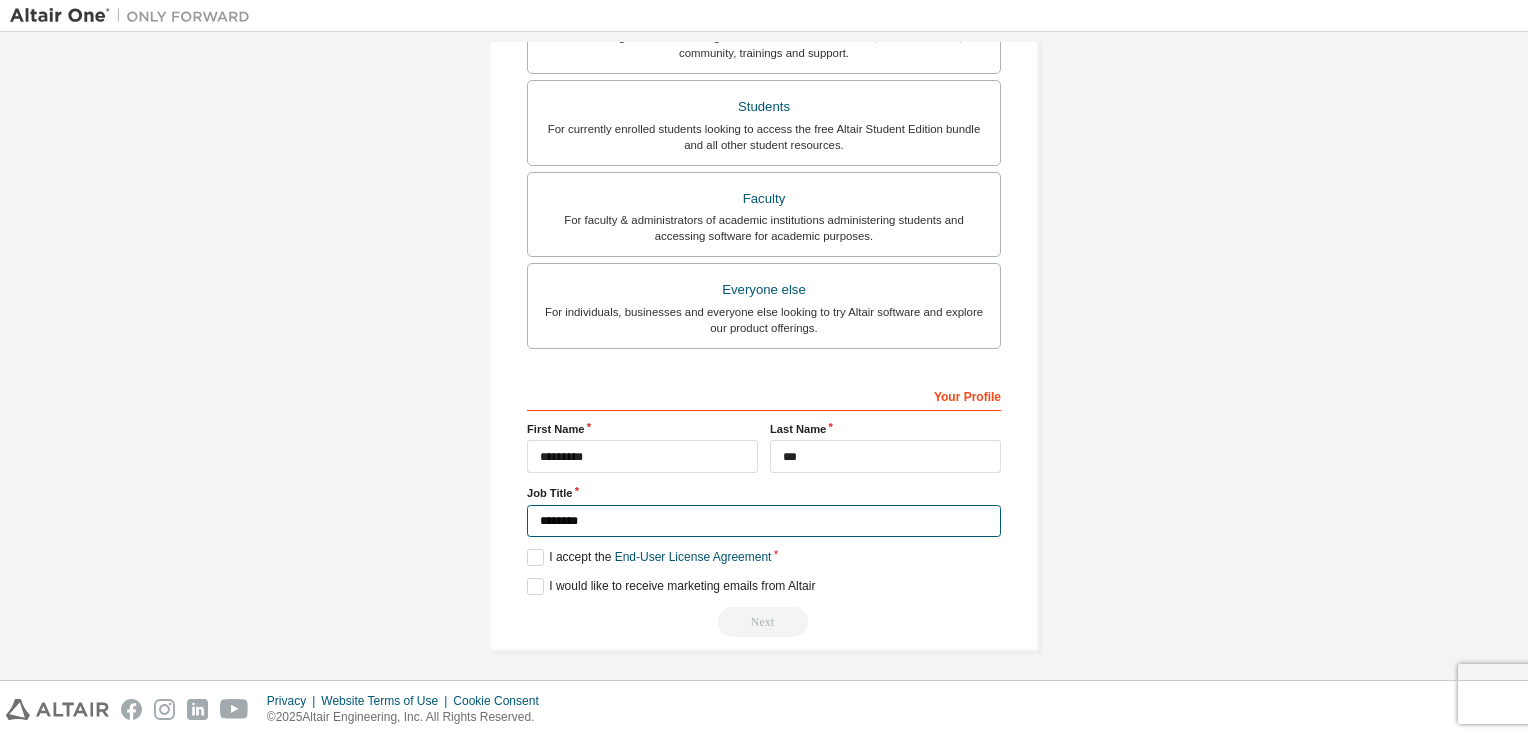 type on "*******" 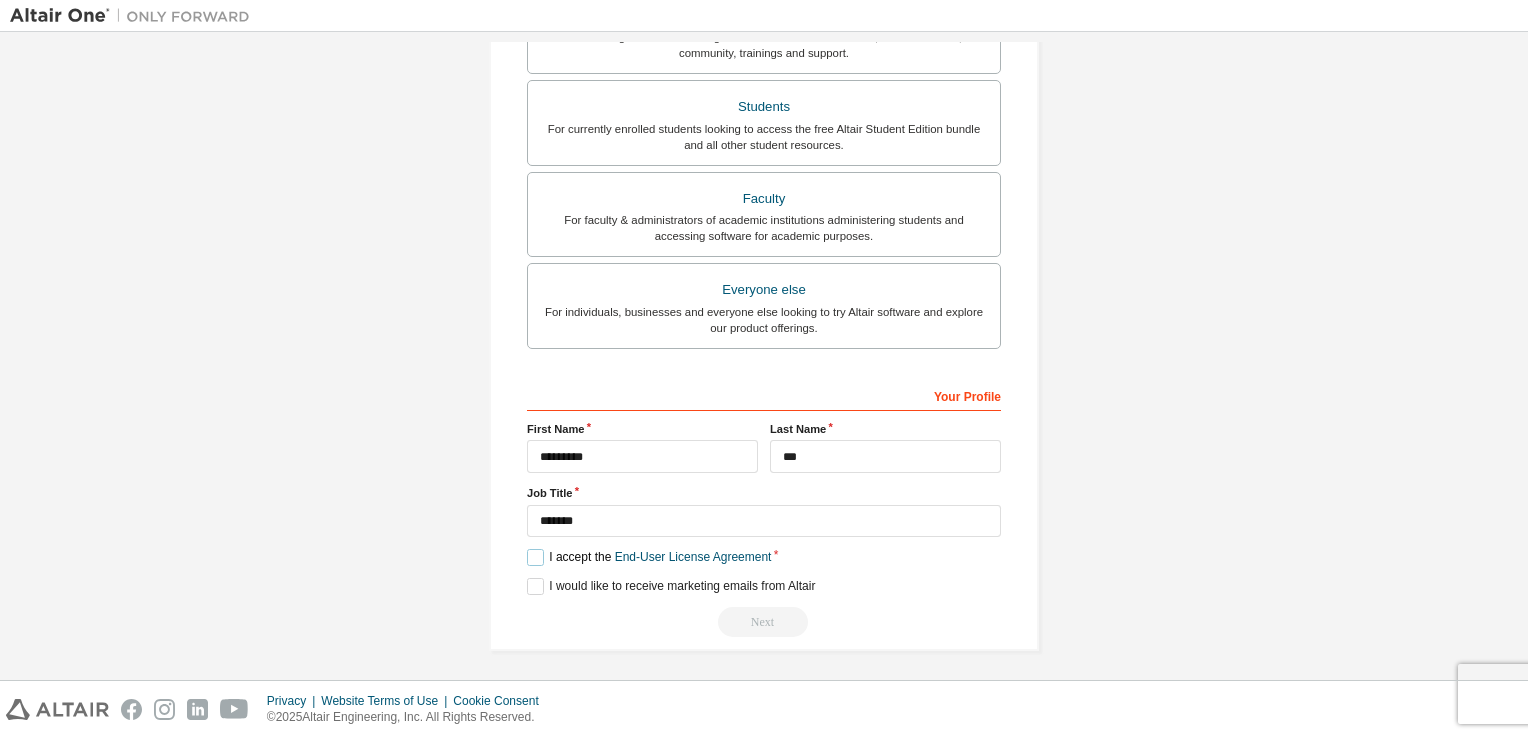 click on "I accept the    End-User License Agreement" at bounding box center (649, 557) 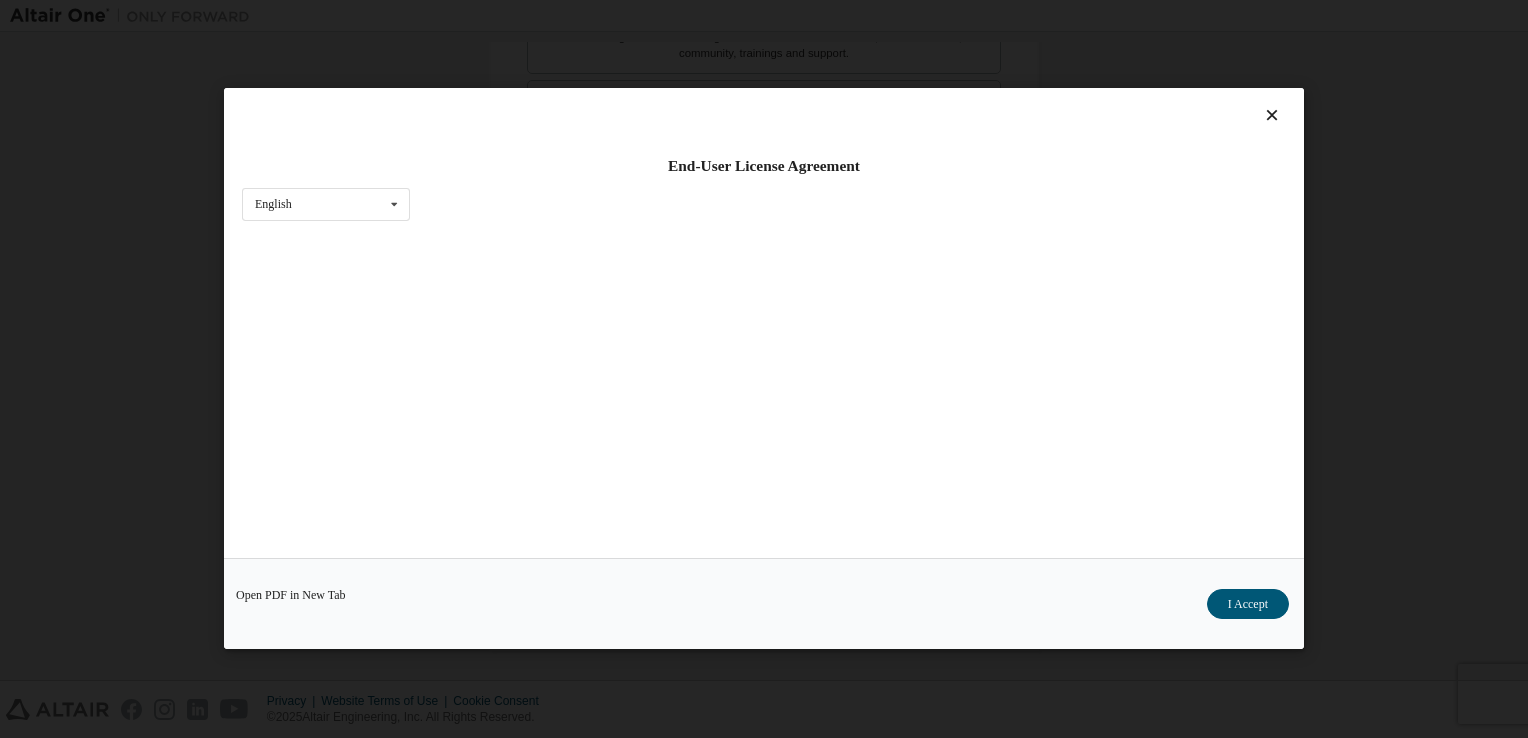 click on "Open PDF in New Tab I Accept" at bounding box center (764, 604) 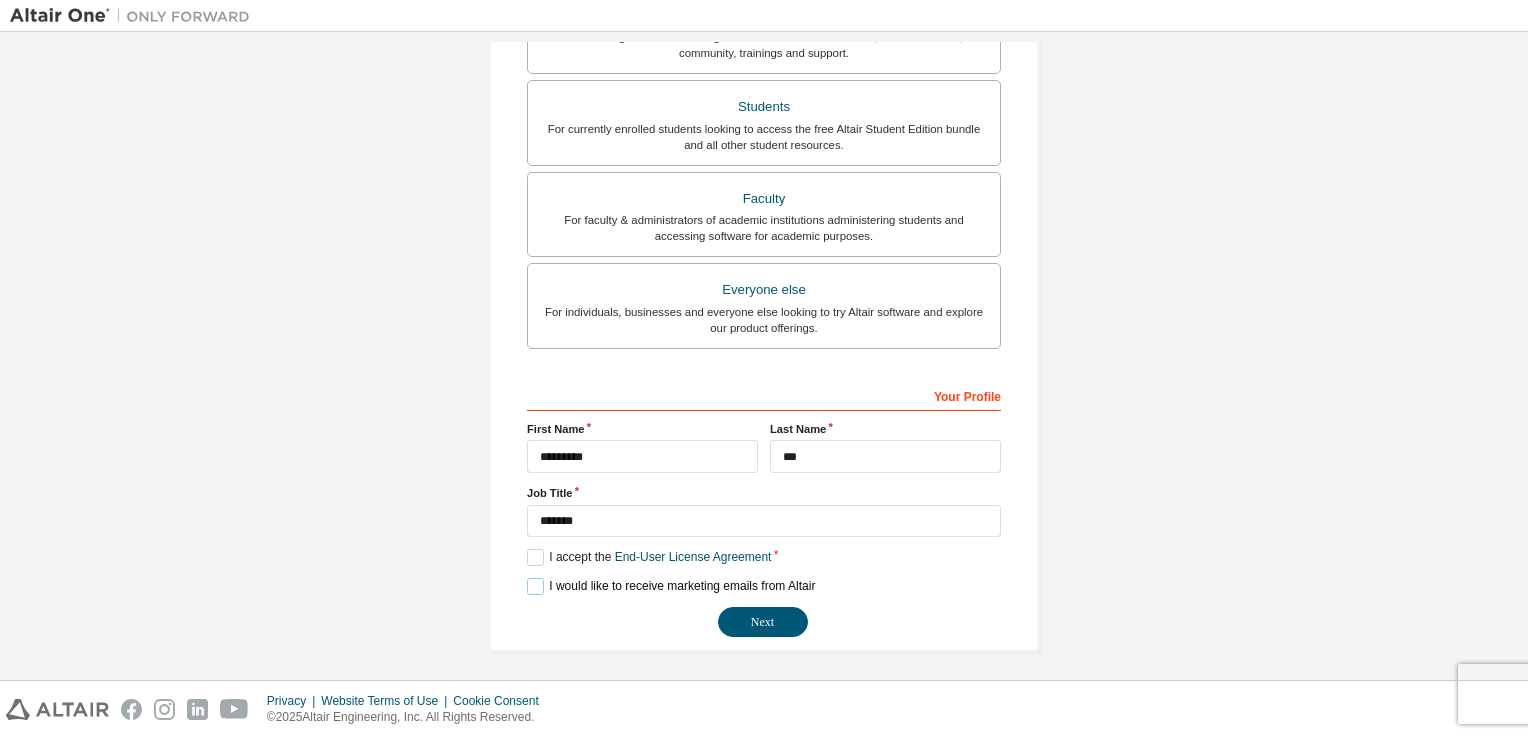 click on "I would like to receive marketing emails from Altair" at bounding box center (671, 586) 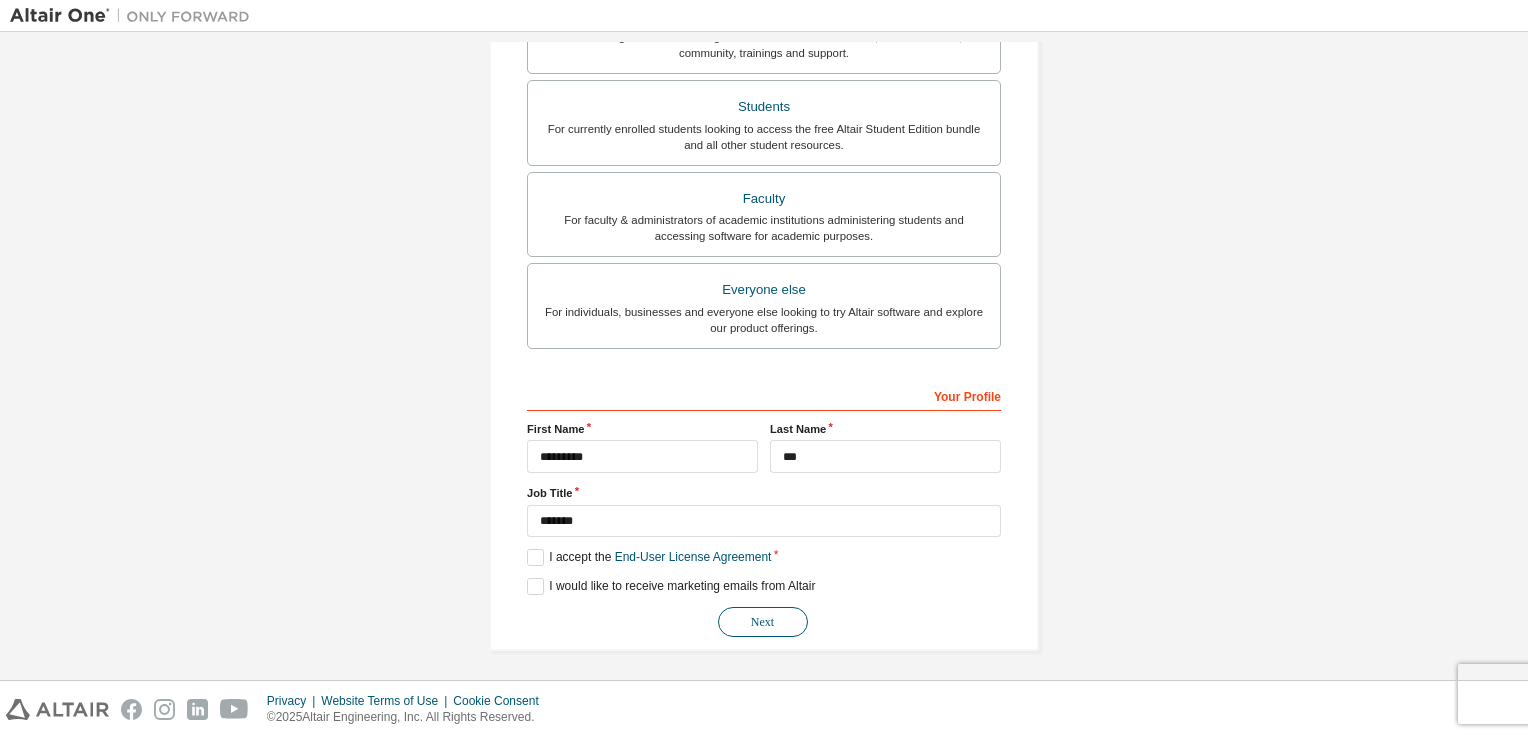 click on "Next" at bounding box center [763, 622] 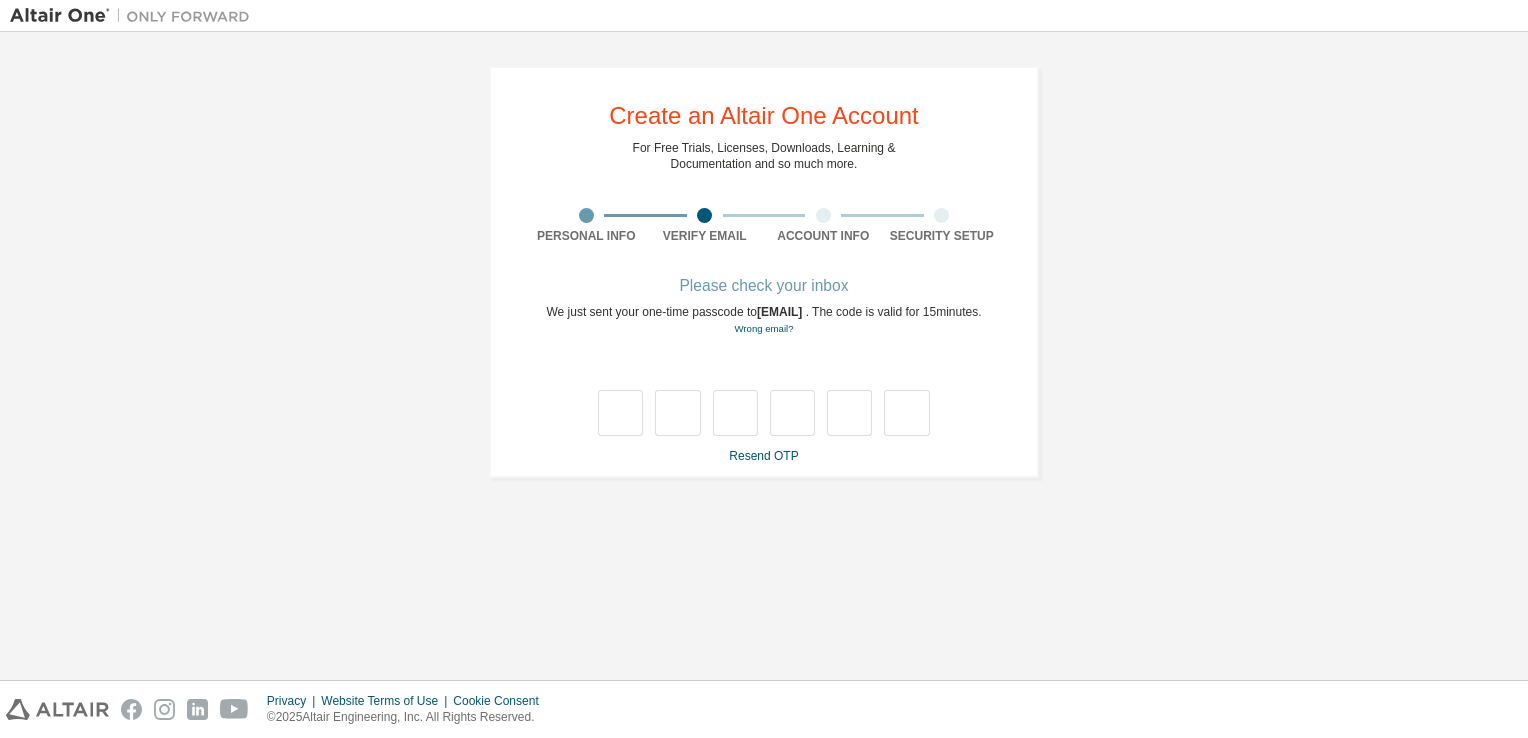 scroll, scrollTop: 0, scrollLeft: 0, axis: both 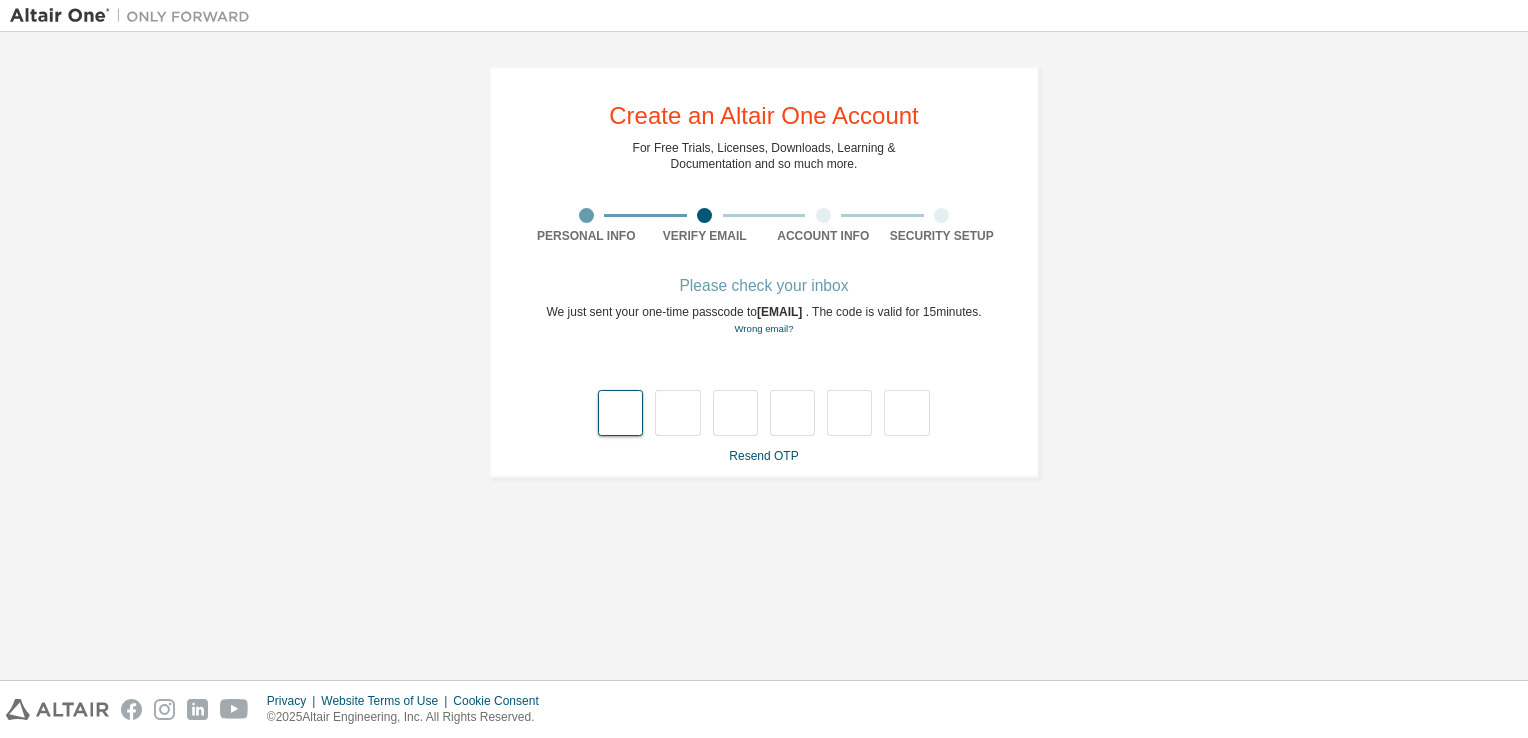 type on "*" 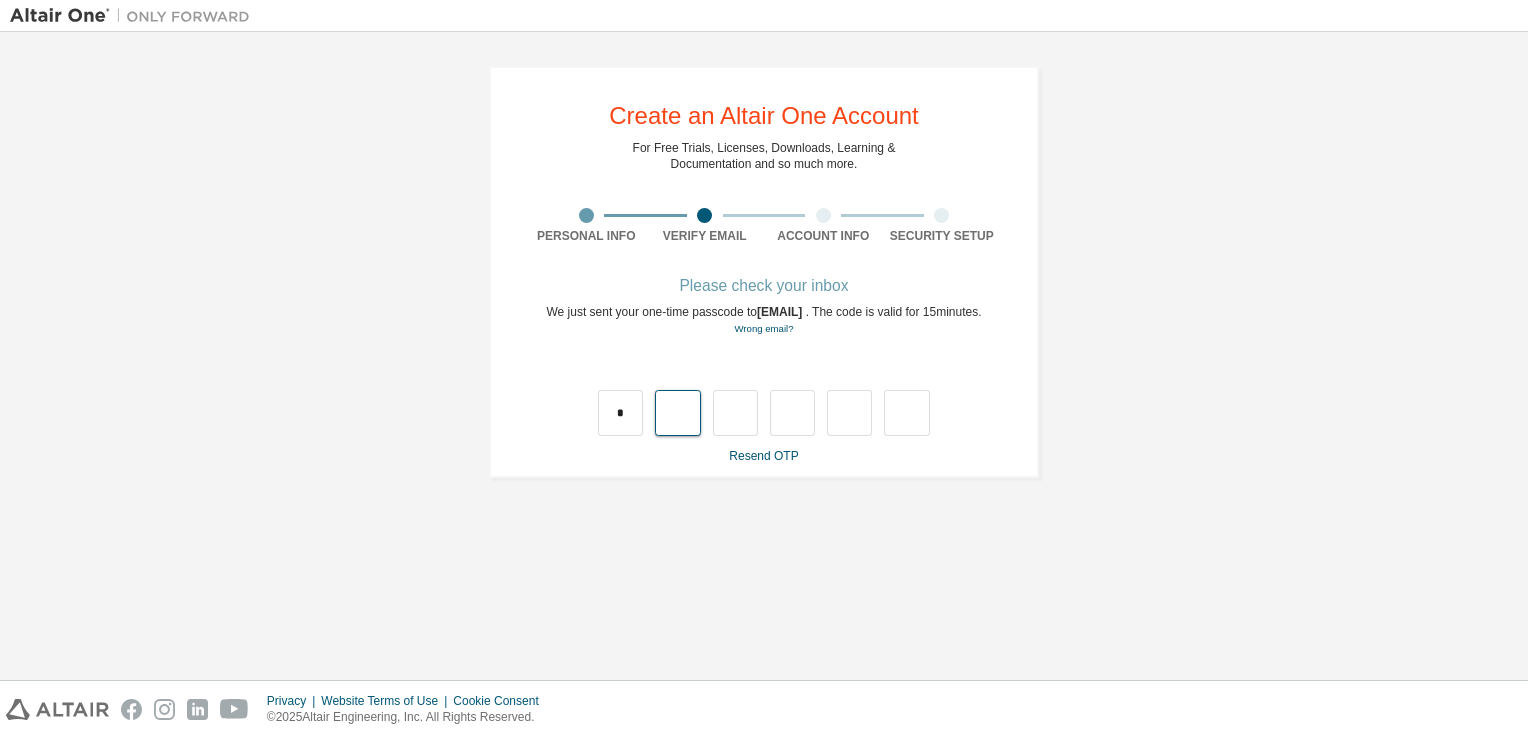 type on "*" 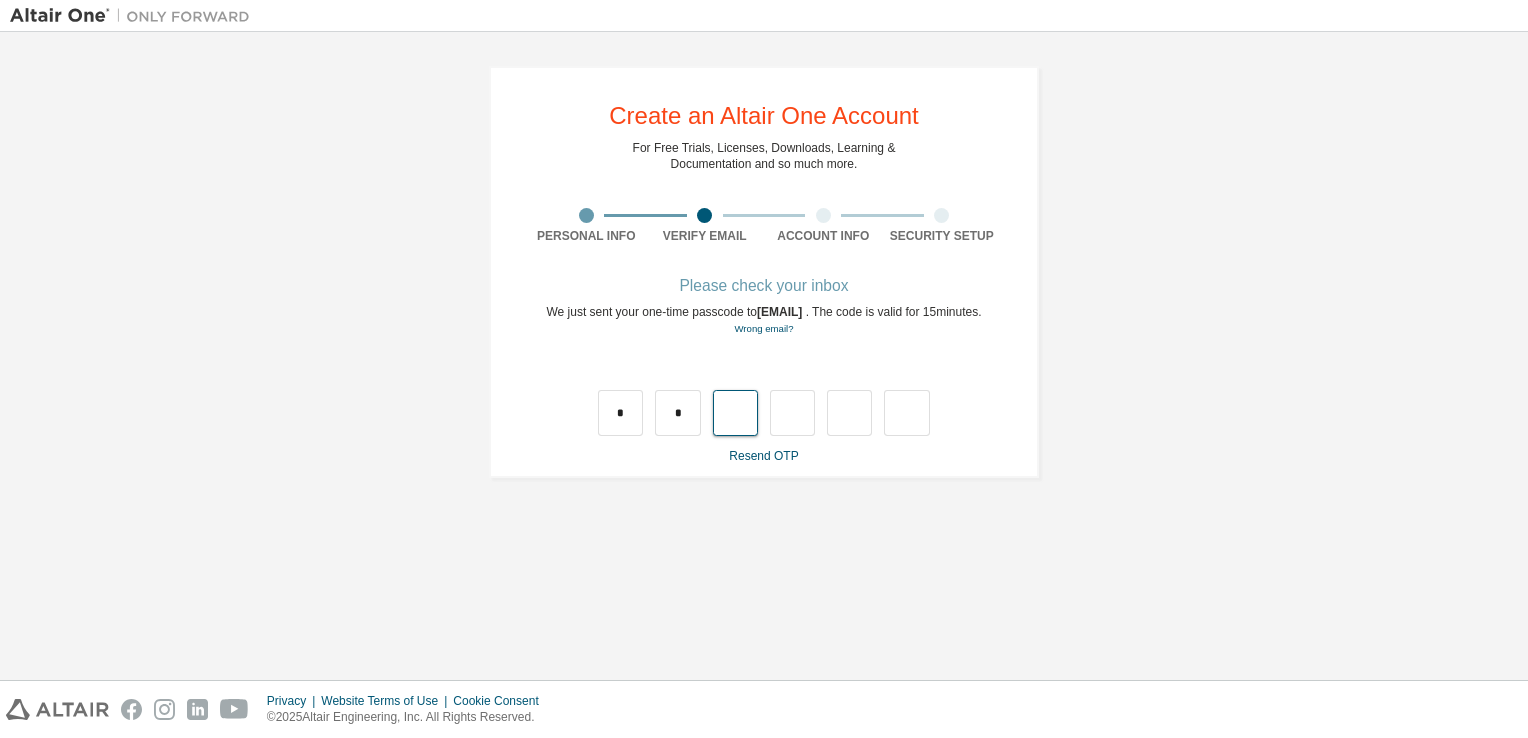 type on "*" 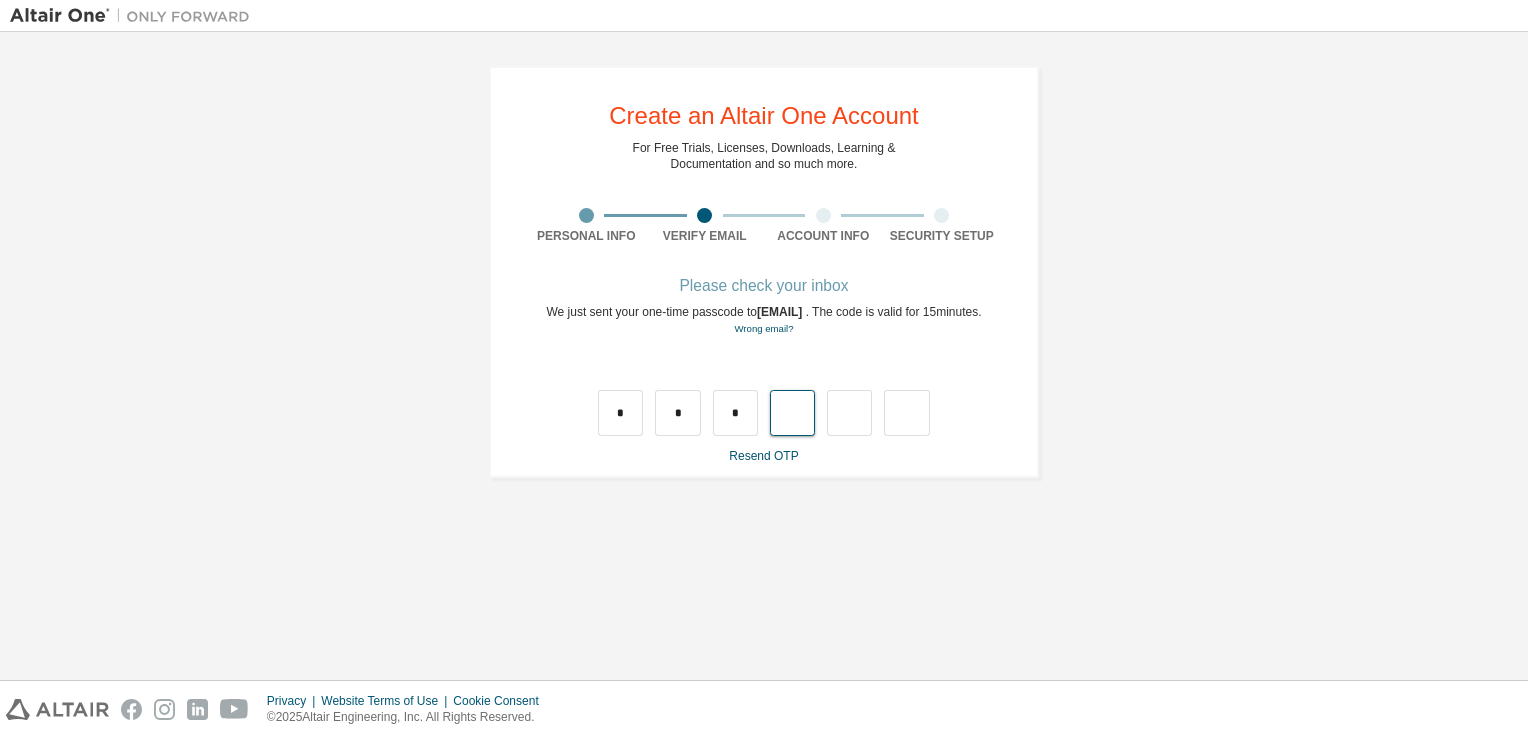 type on "*" 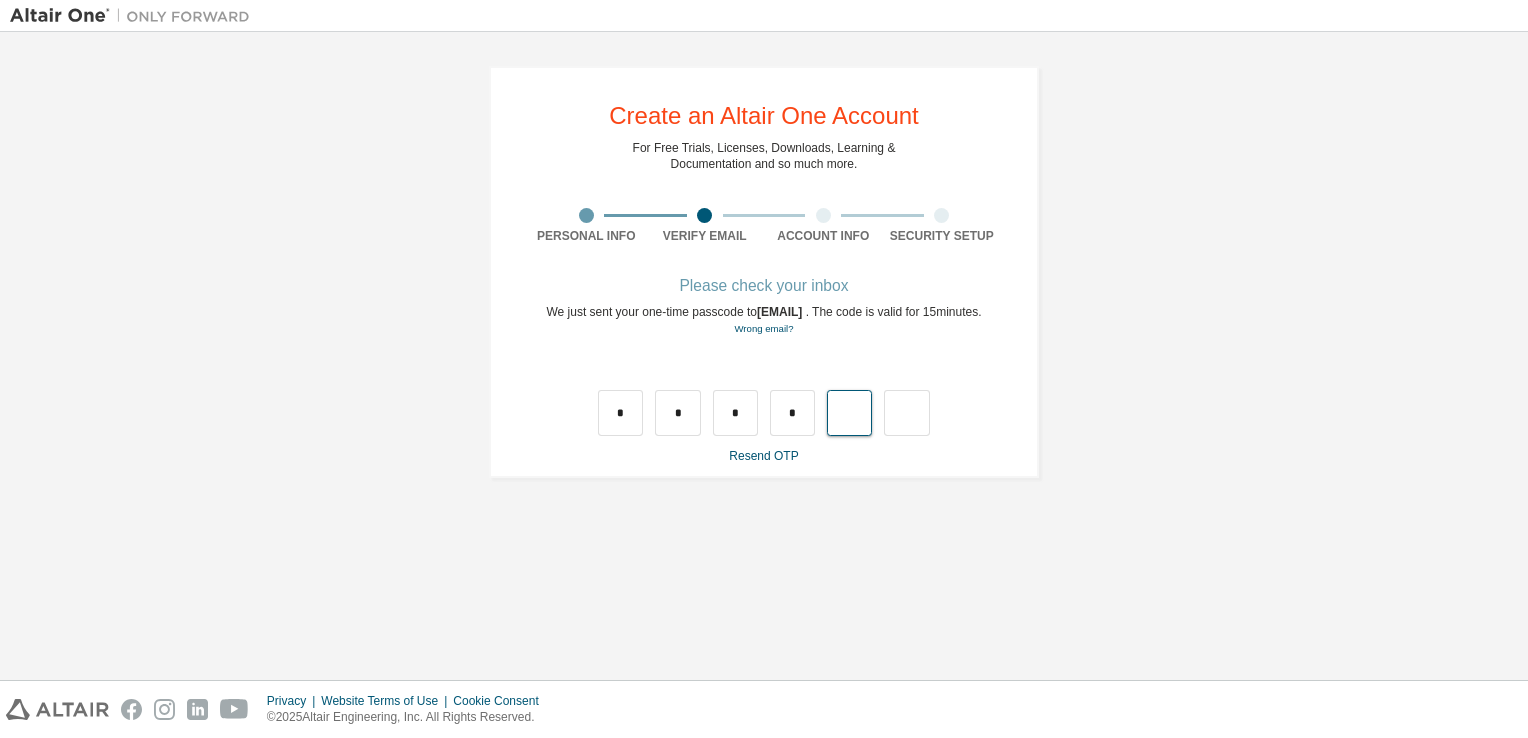 type on "*" 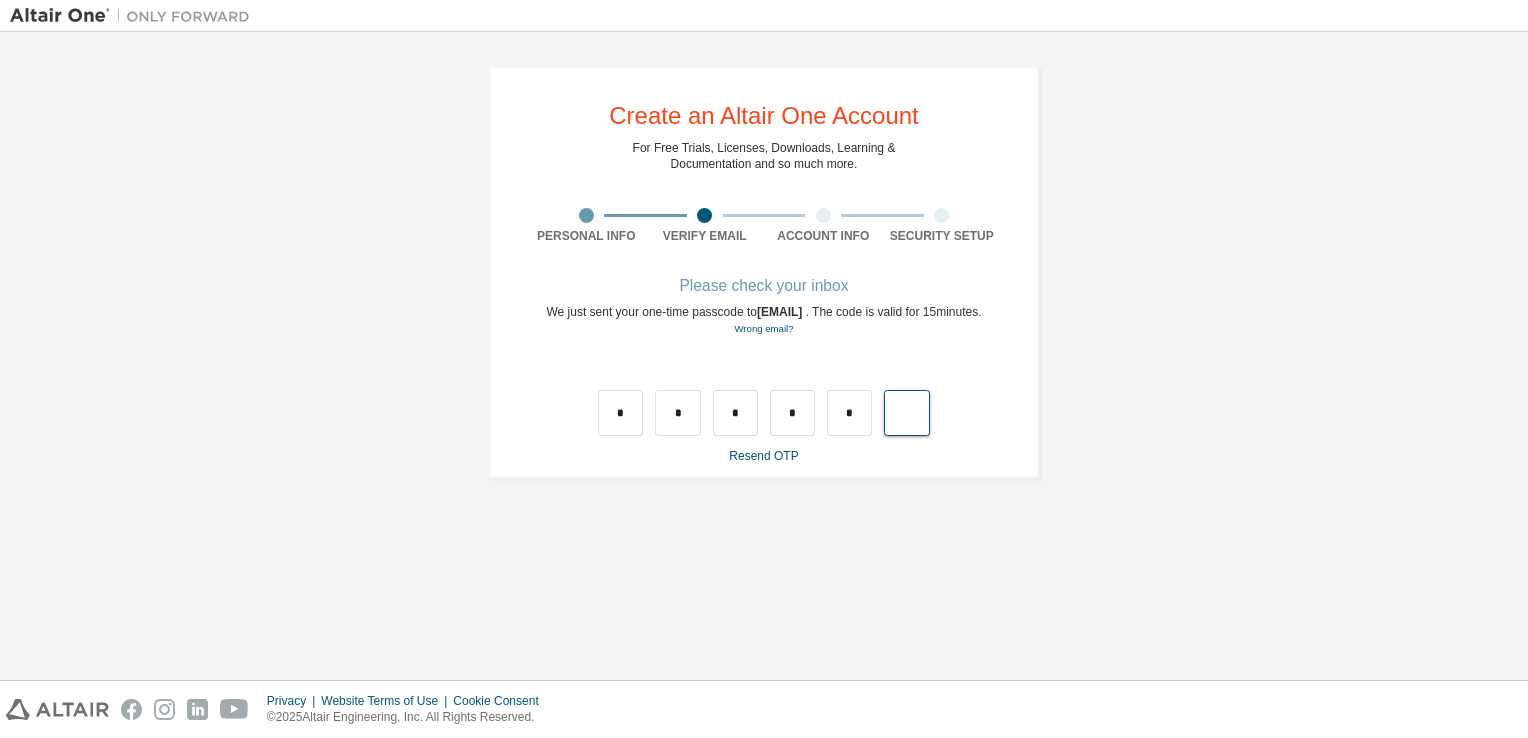 type on "*" 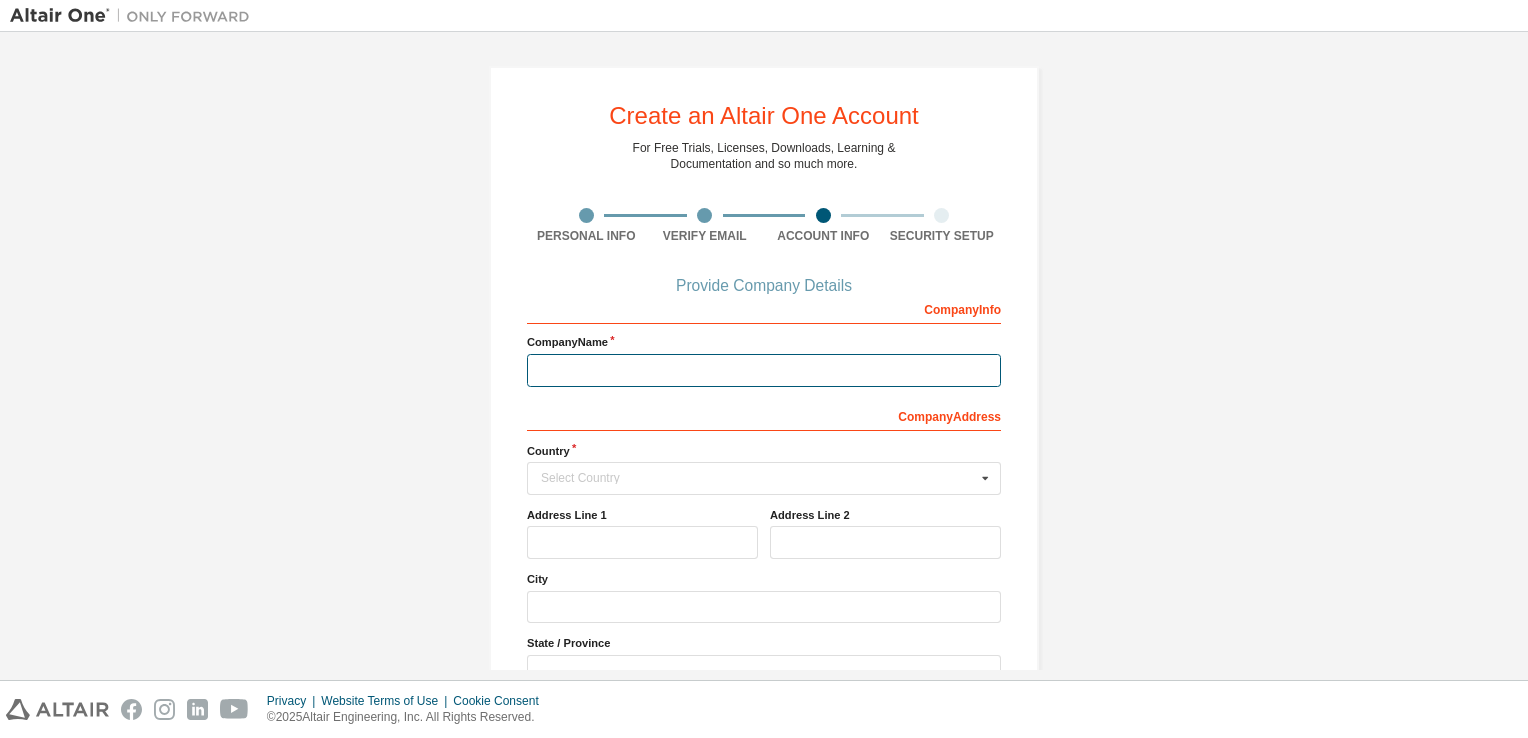 click at bounding box center [764, 370] 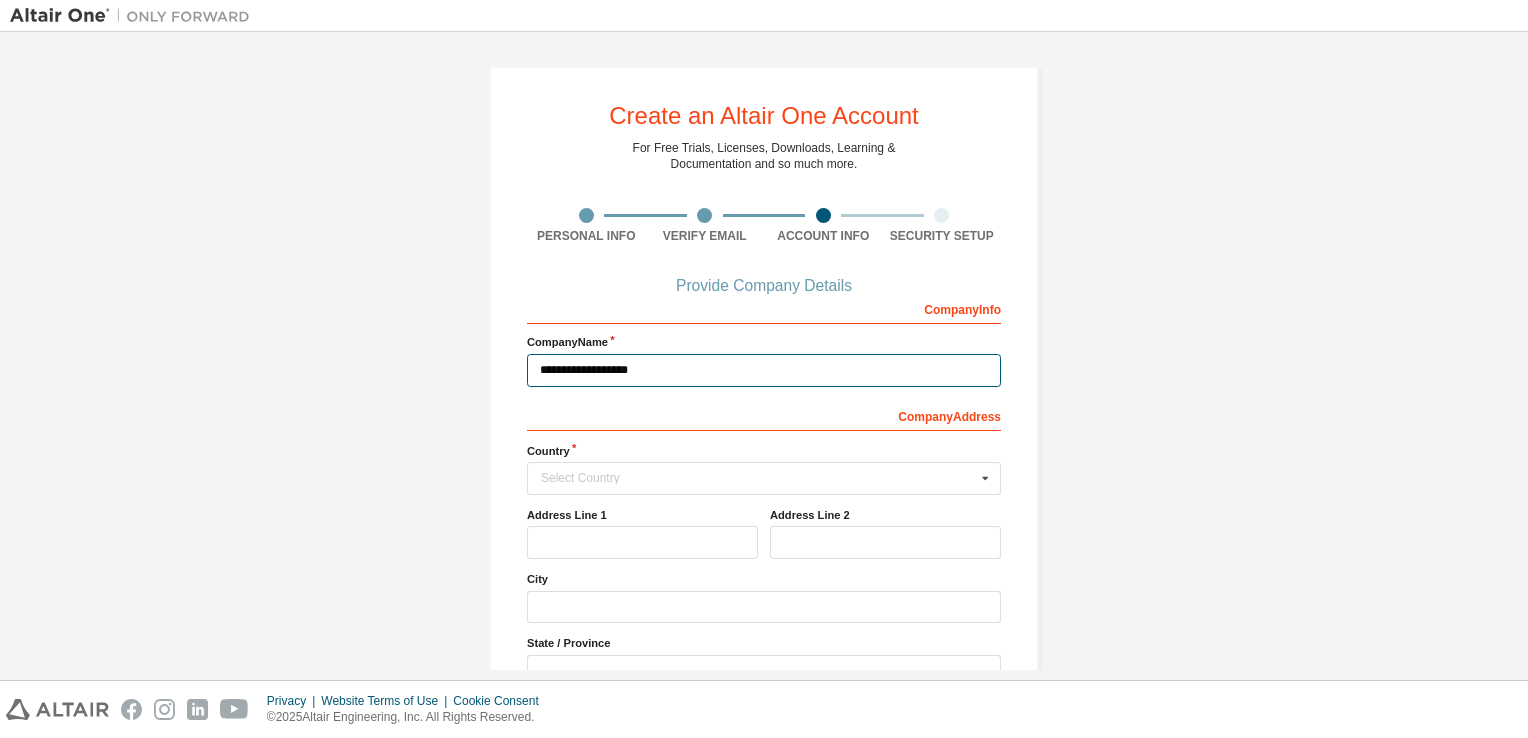 type on "**********" 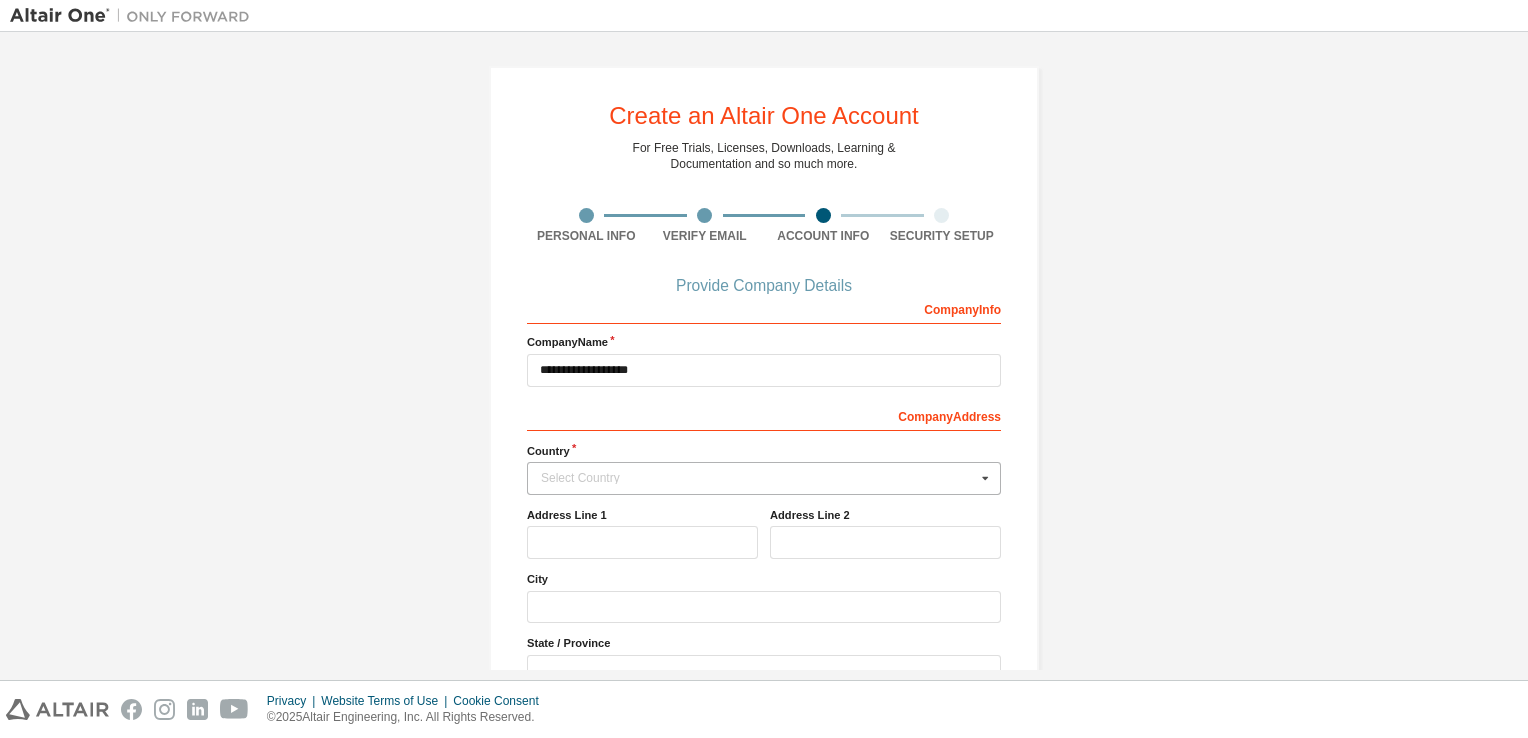 click on "Select Country" at bounding box center (758, 478) 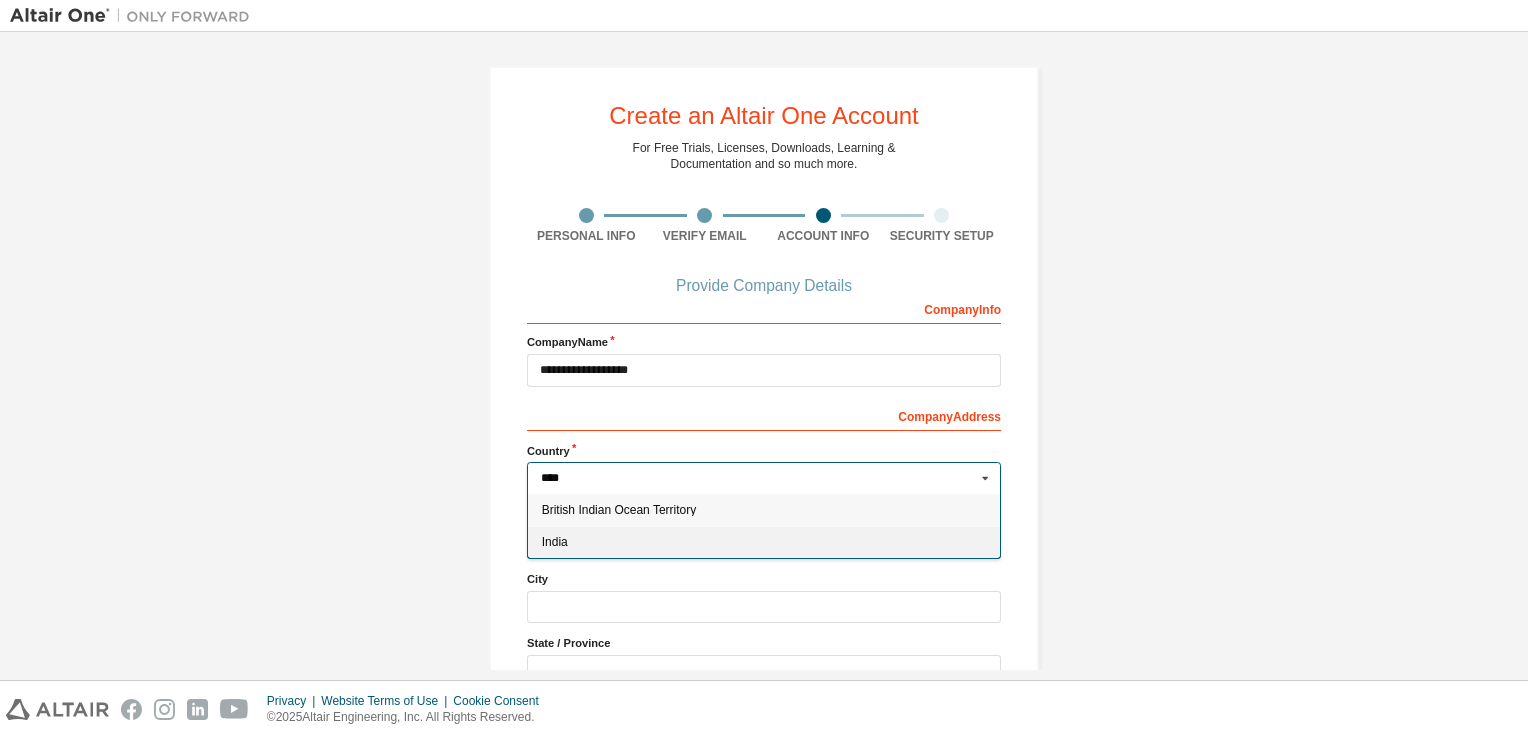 type on "****" 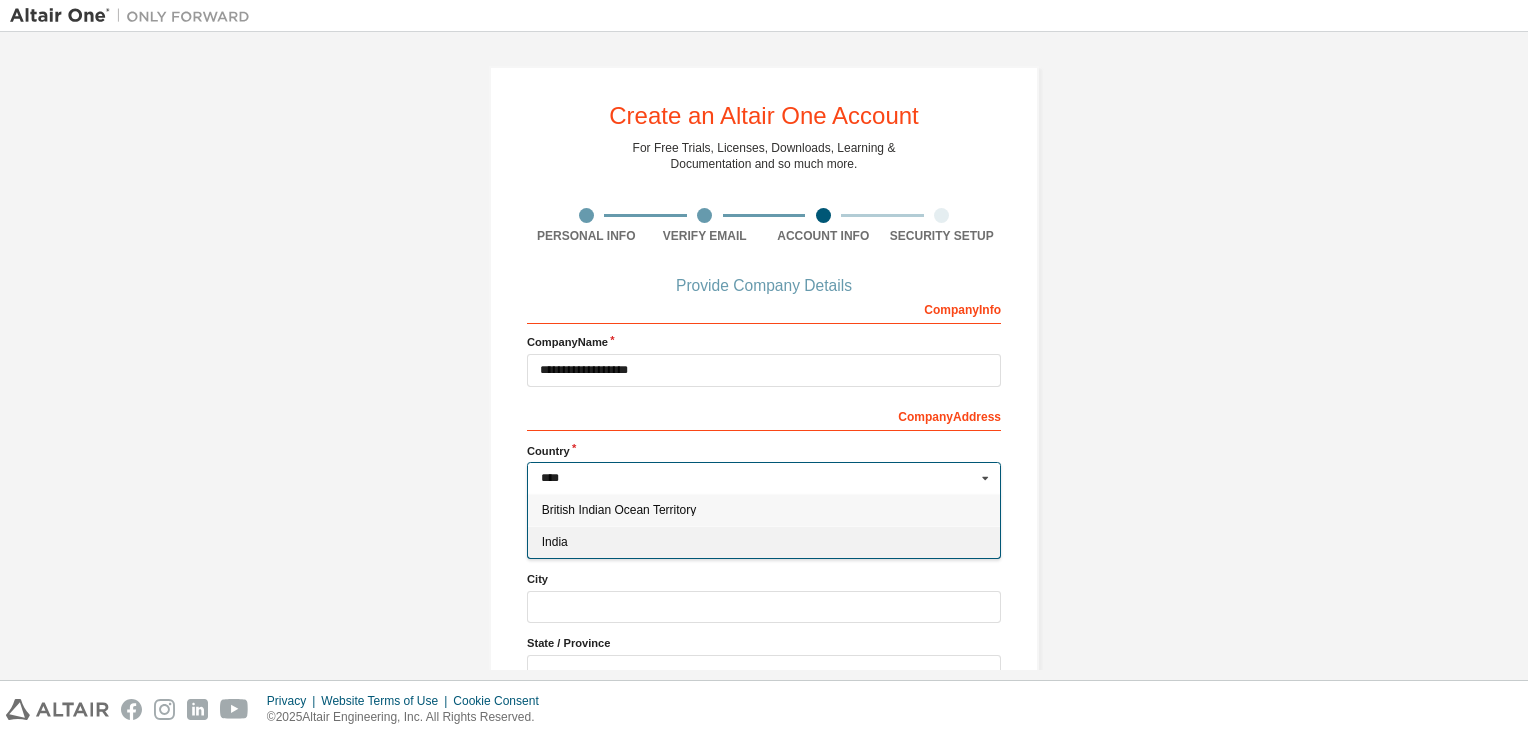 click on "India" at bounding box center [764, 542] 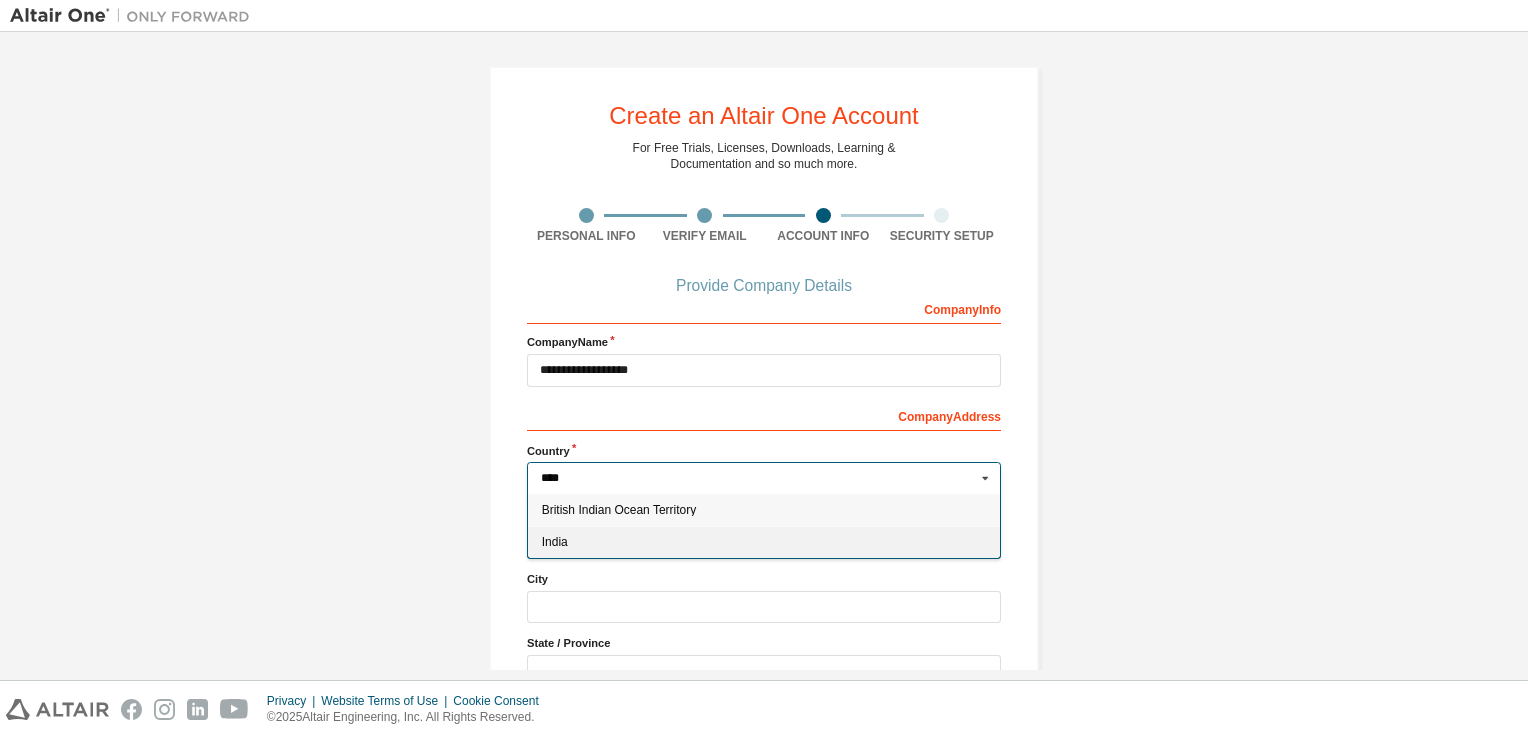 type on "***" 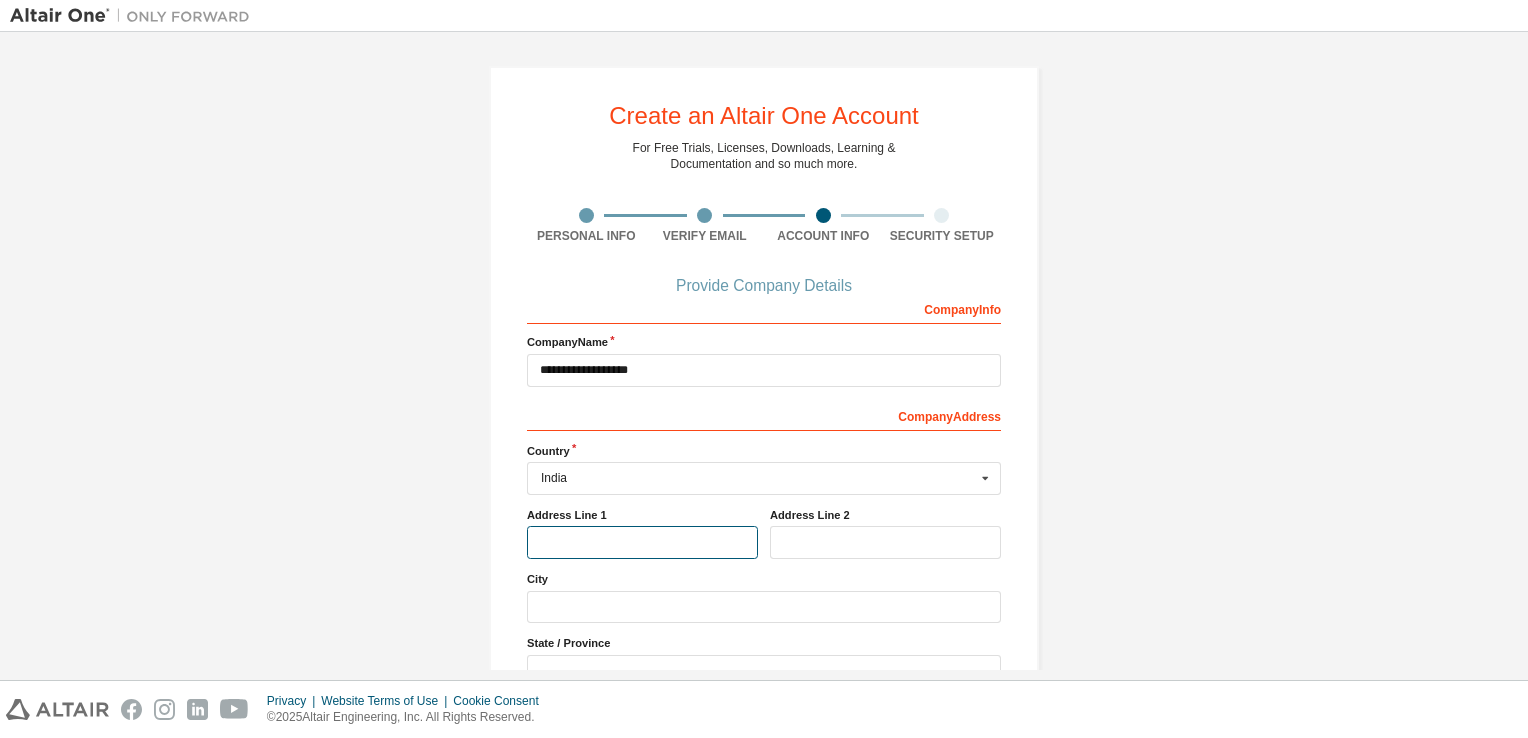 click at bounding box center (642, 542) 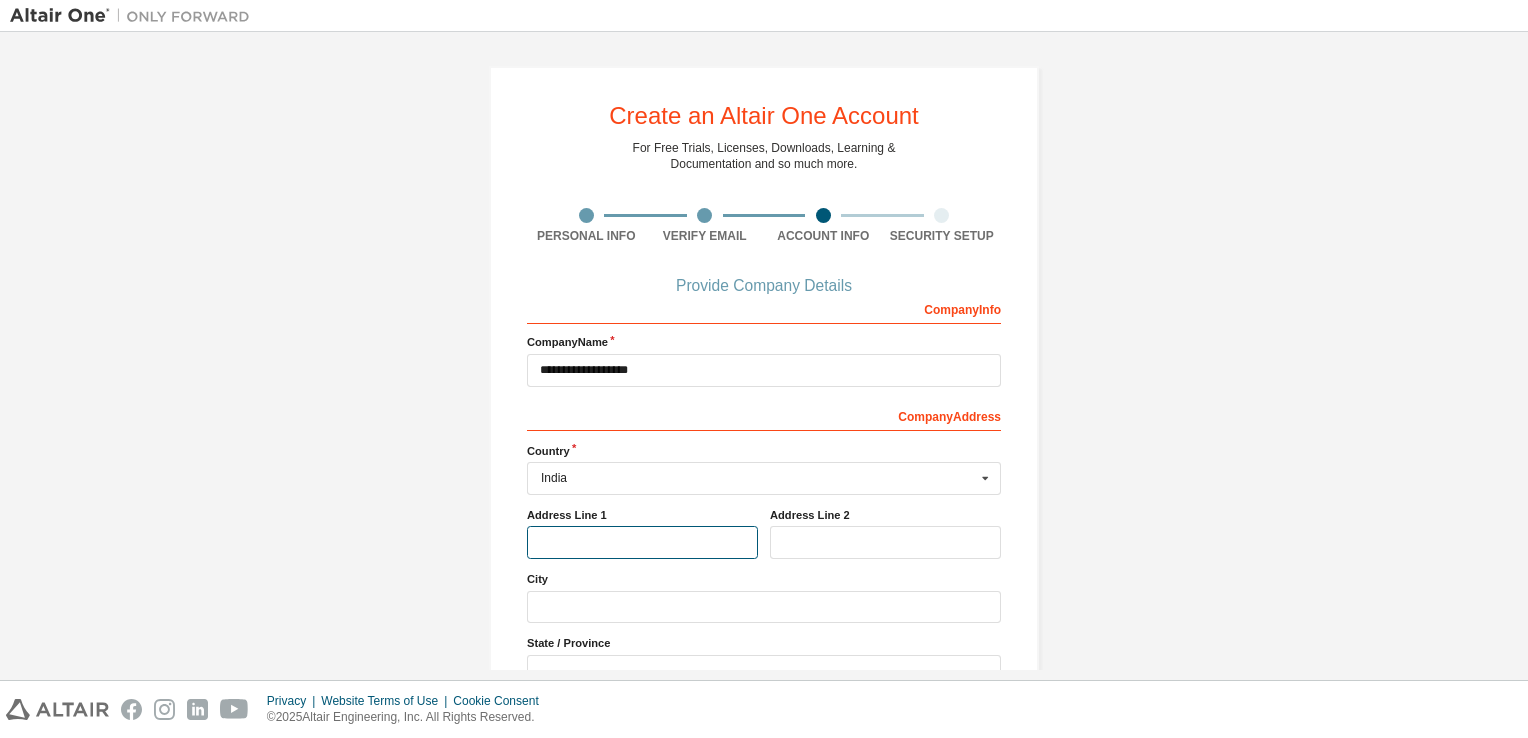 type on "**********" 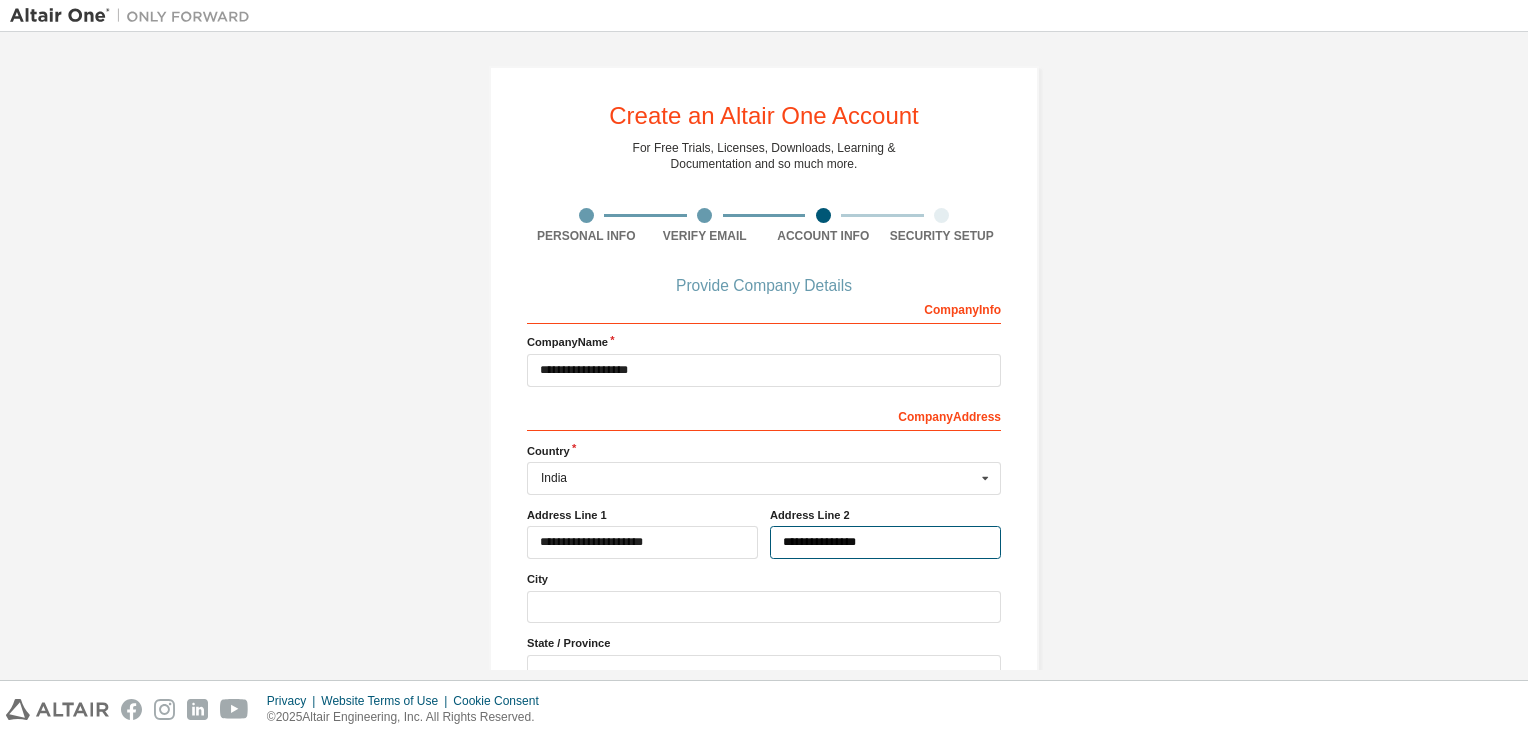 type on "****" 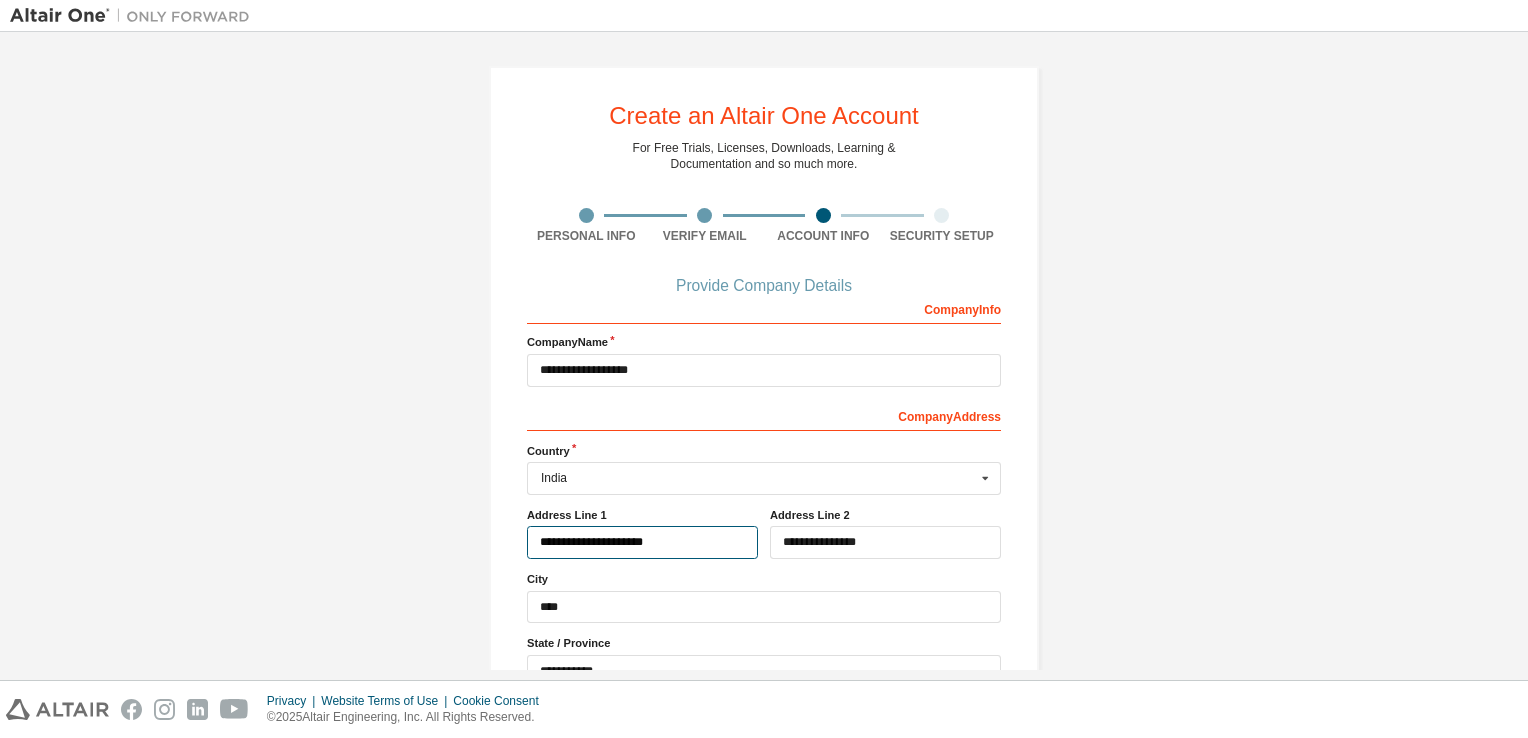click on "**********" at bounding box center [642, 542] 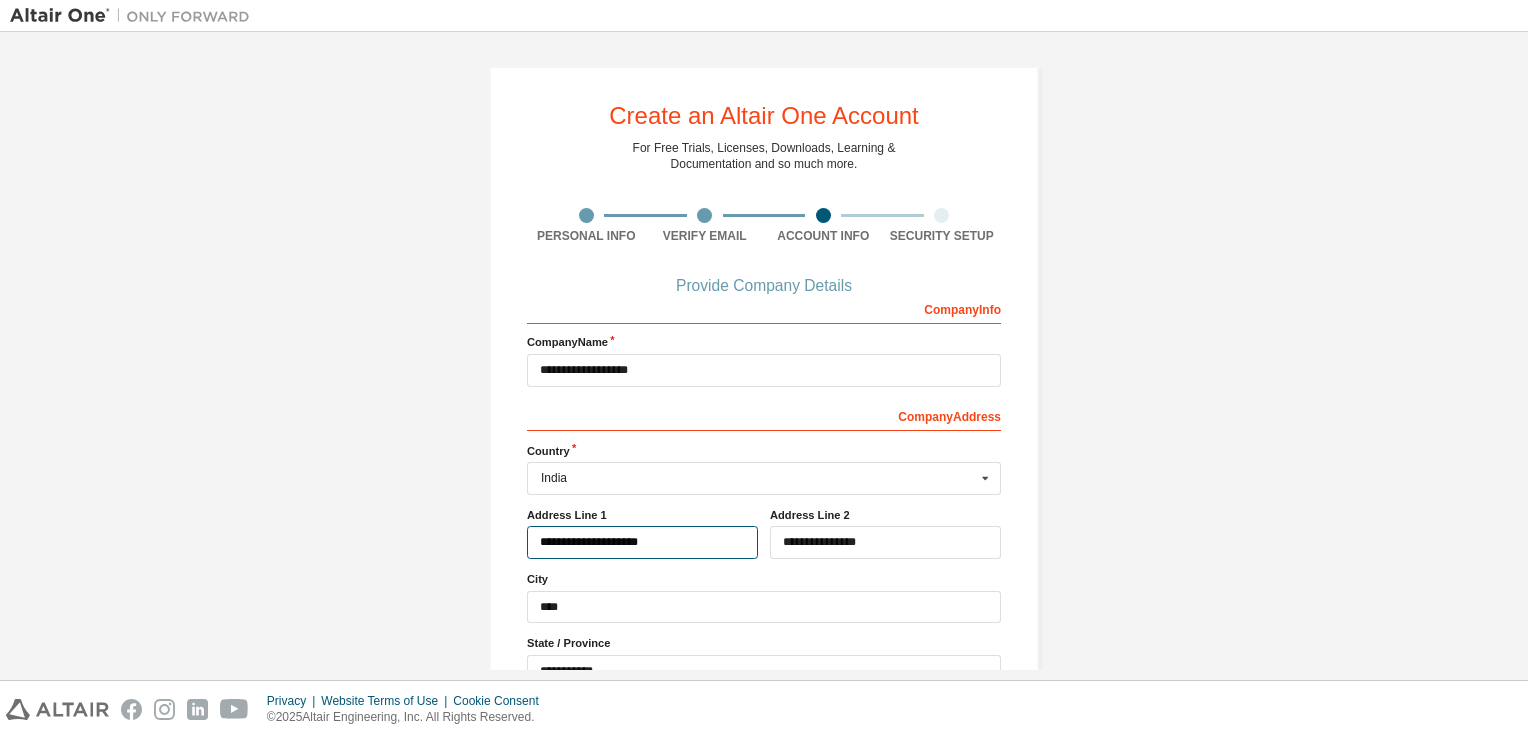 type on "**********" 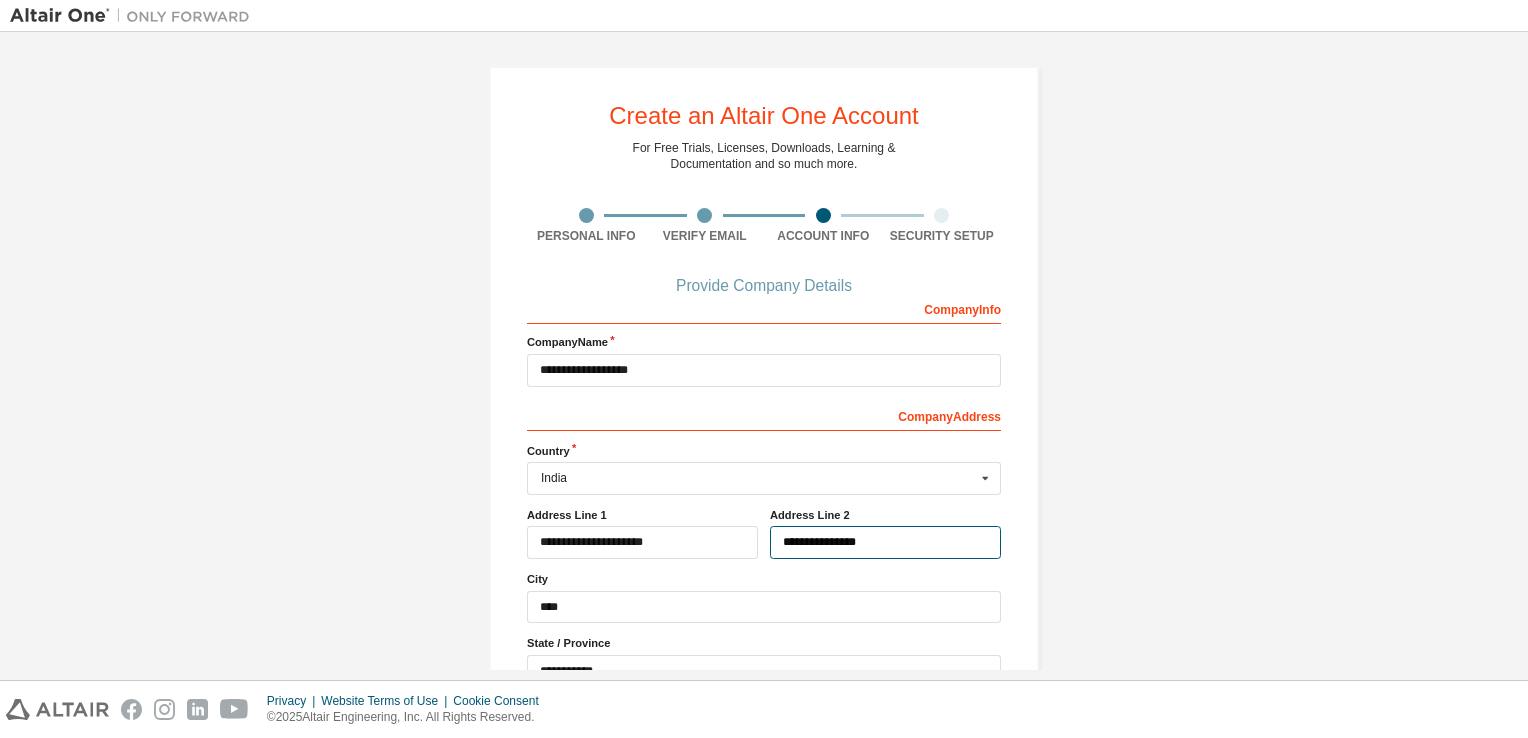 click on "**********" at bounding box center [885, 542] 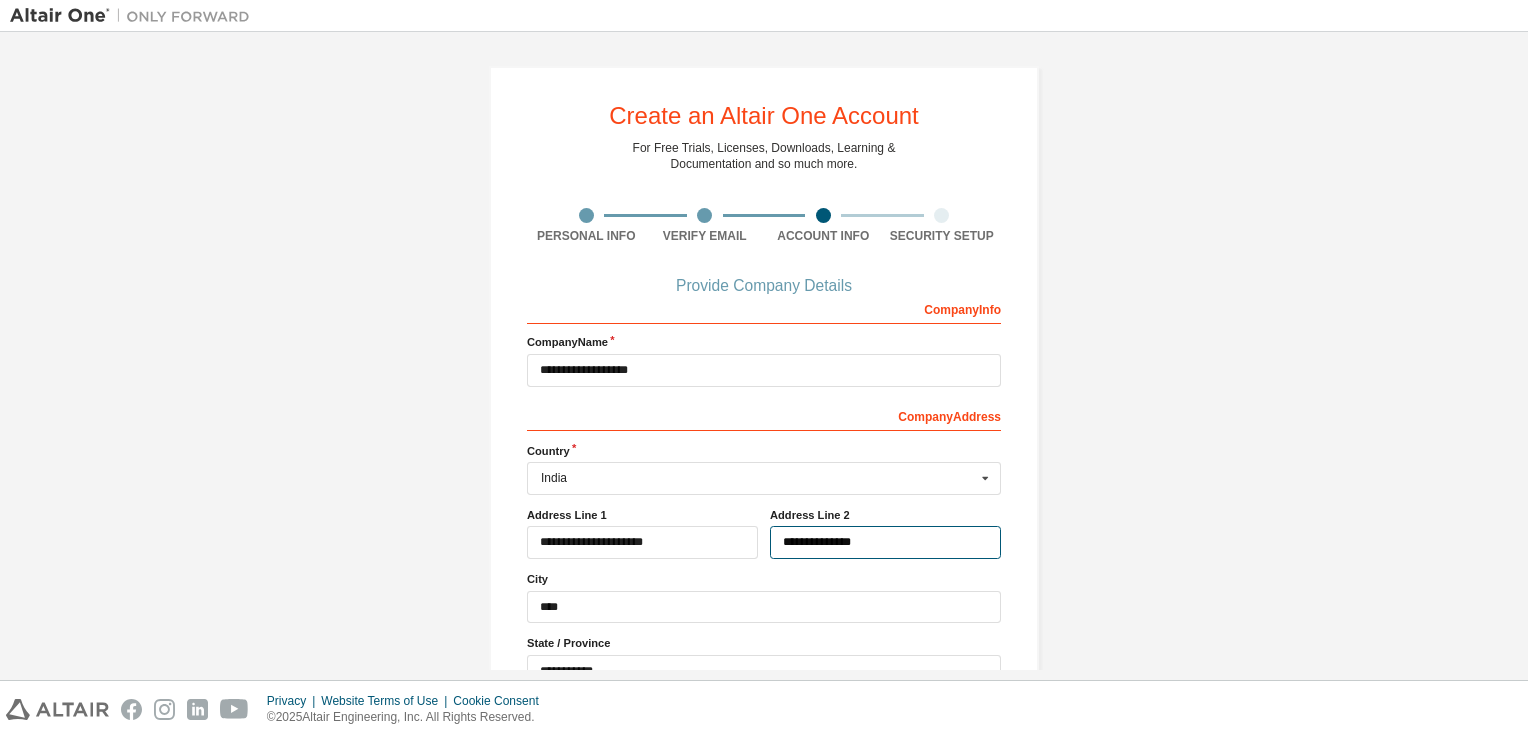 type on "**********" 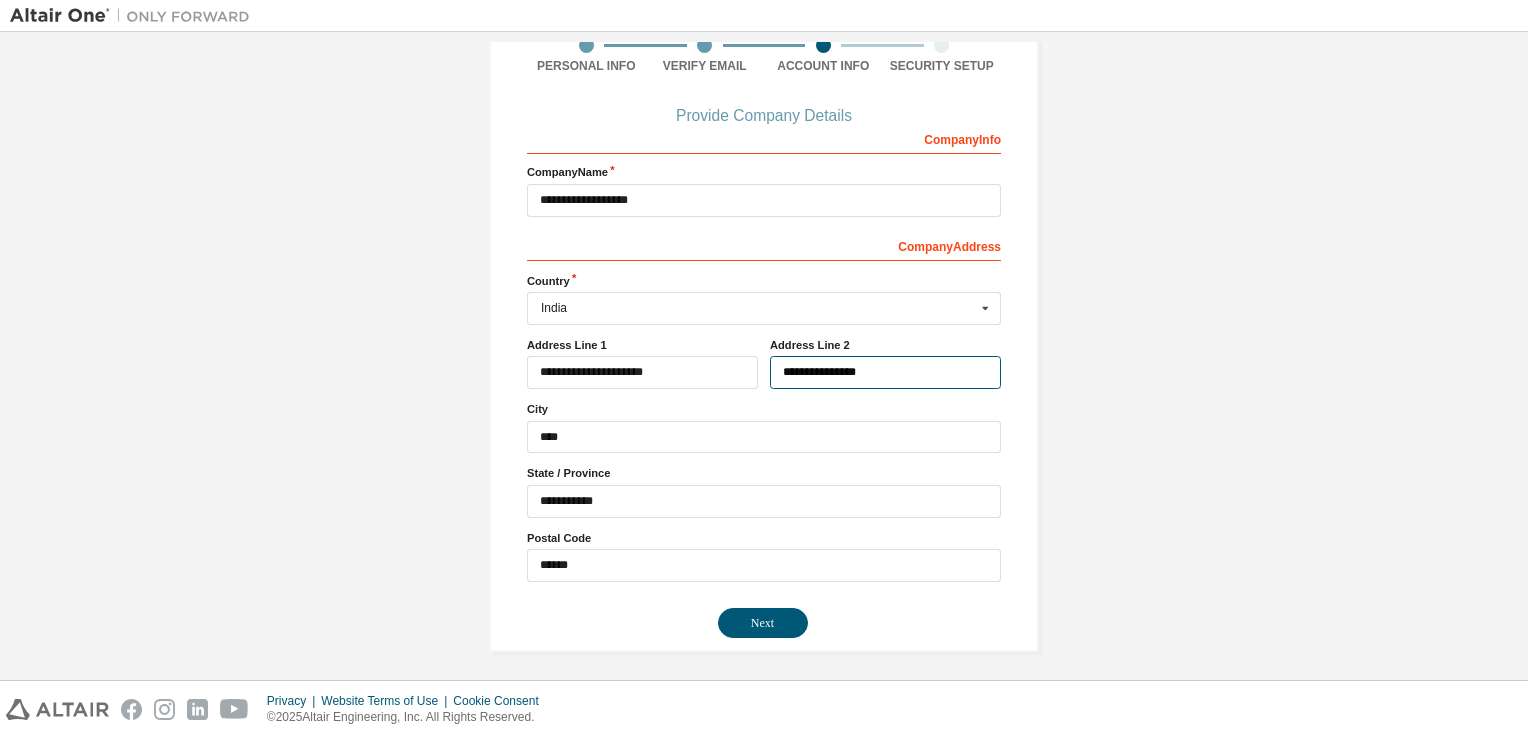scroll, scrollTop: 171, scrollLeft: 0, axis: vertical 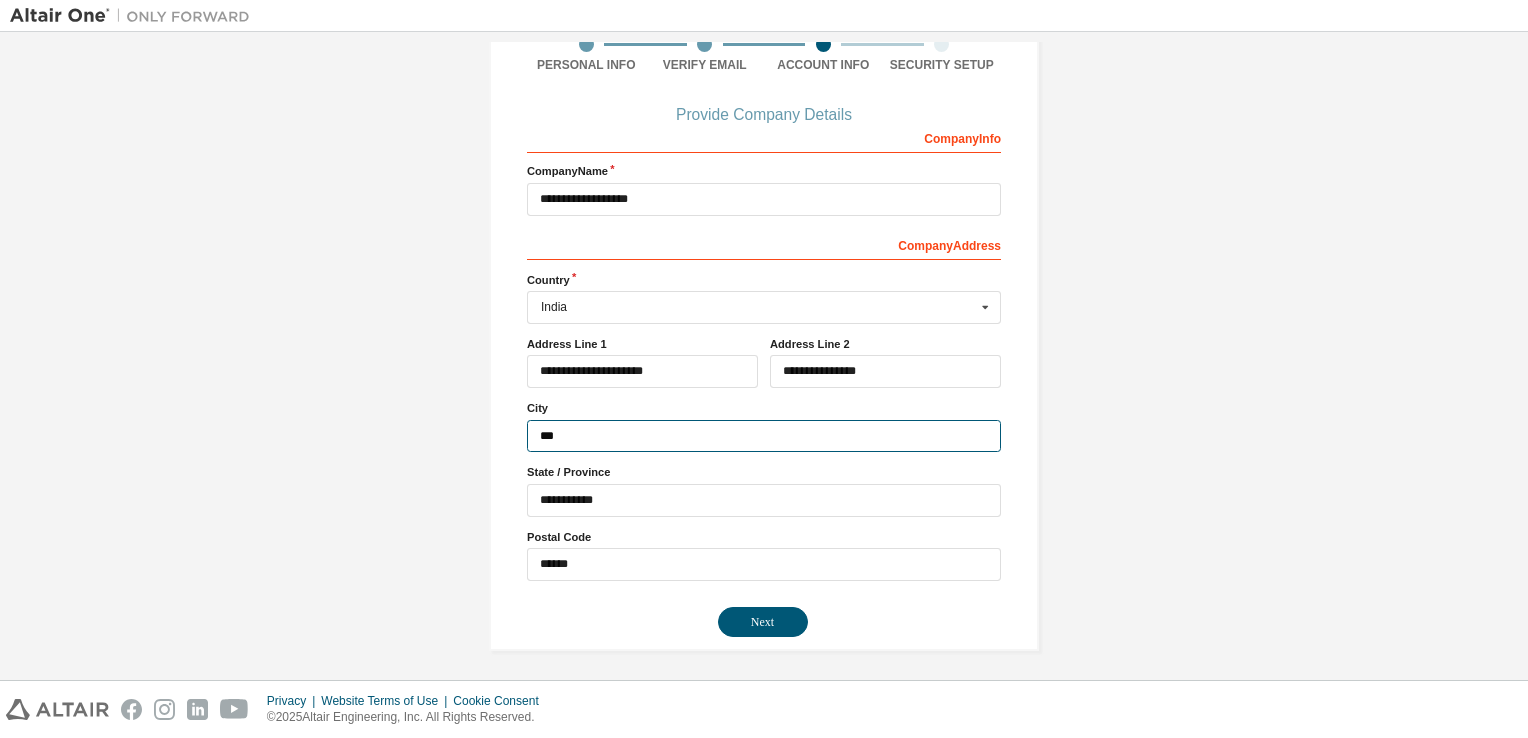 type on "****" 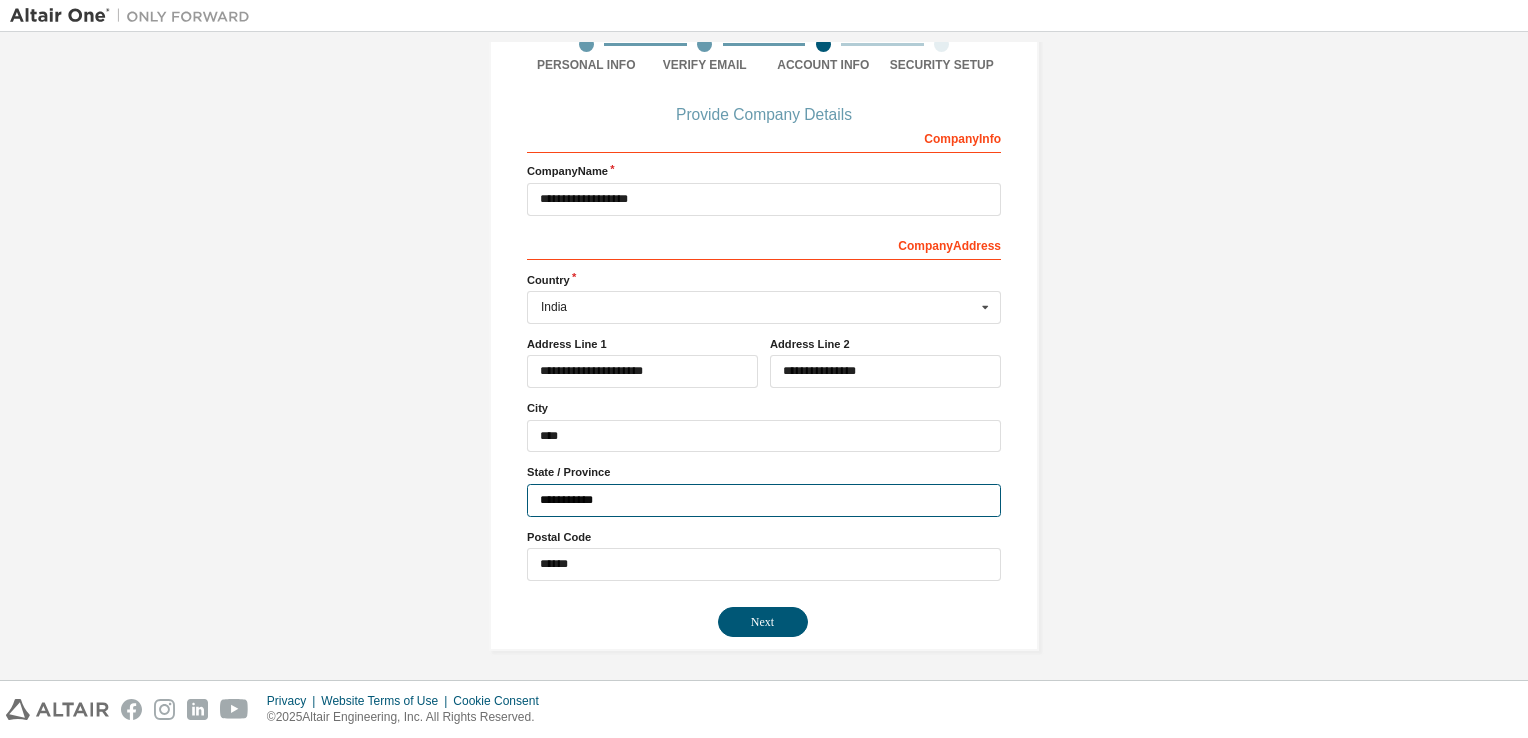 click on "**********" at bounding box center (764, 500) 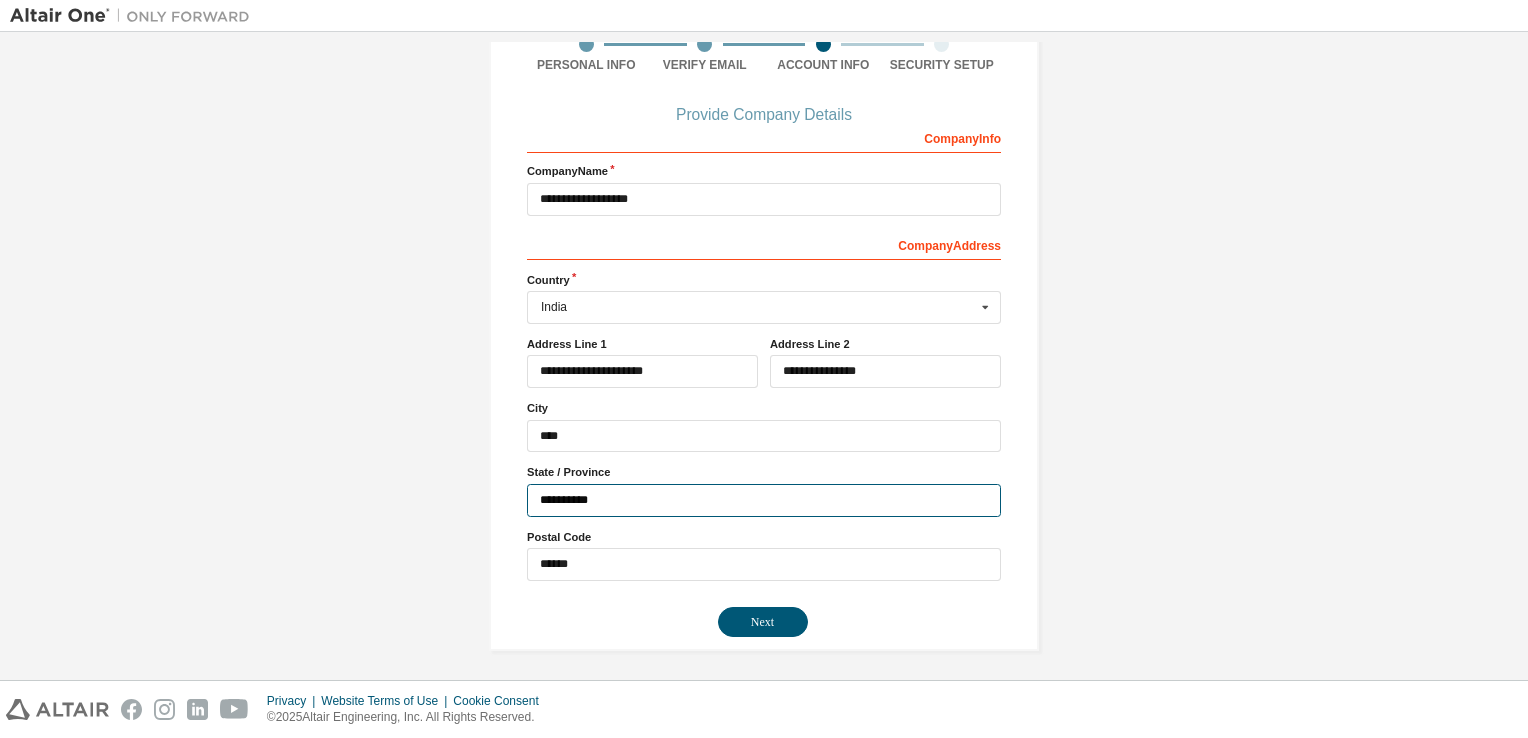 type on "**********" 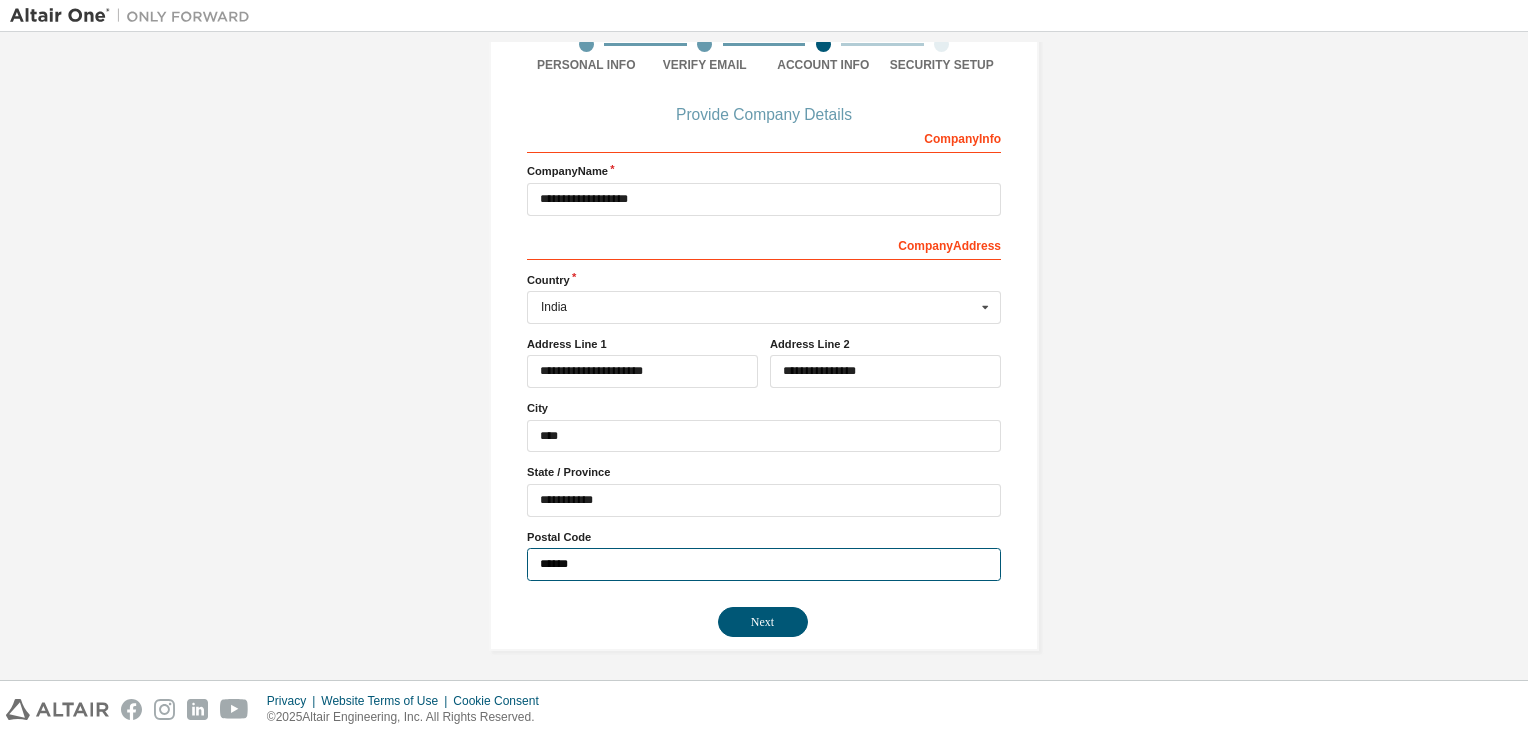 click on "******" at bounding box center [764, 564] 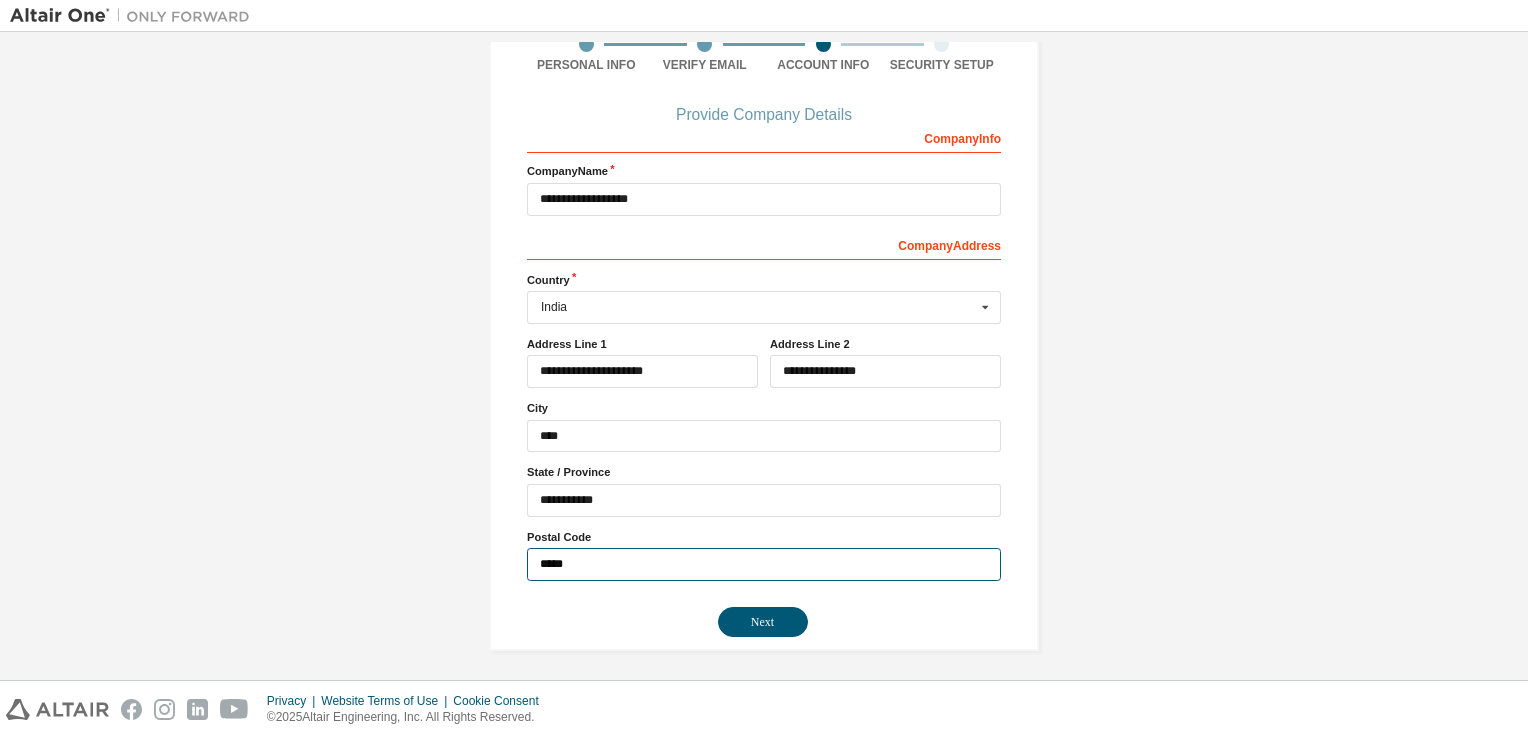 type on "******" 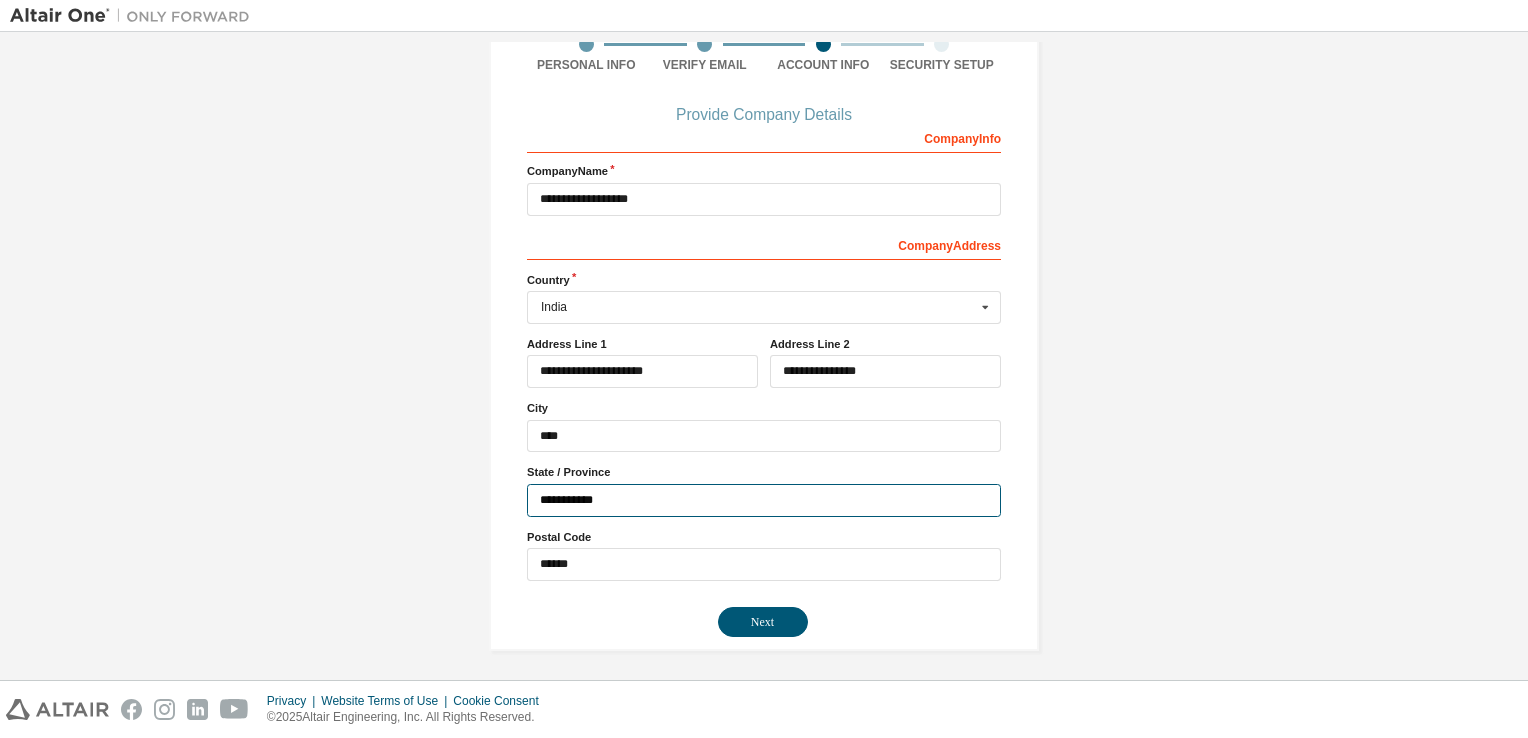 click on "**********" at bounding box center (764, 500) 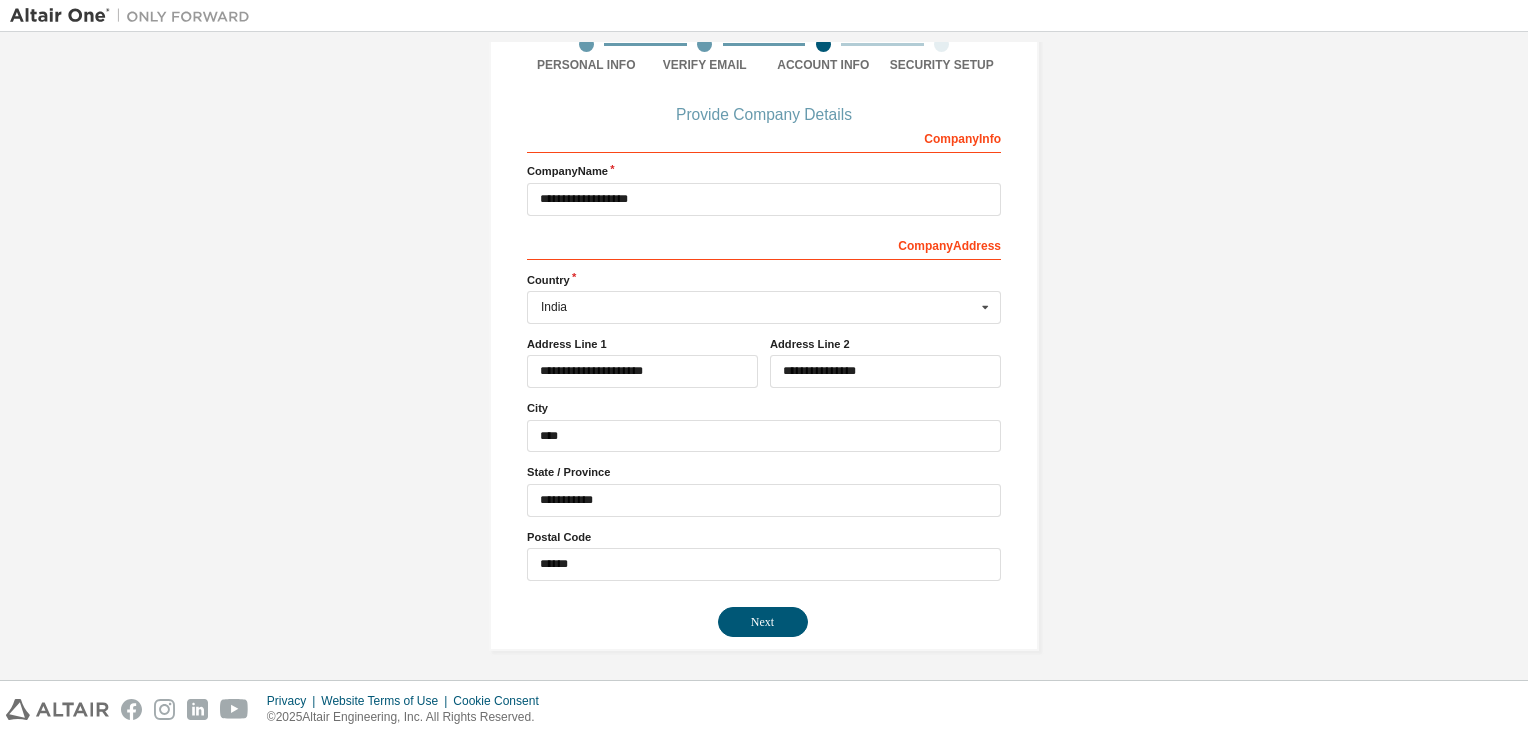 click on "**********" at bounding box center (764, 356) 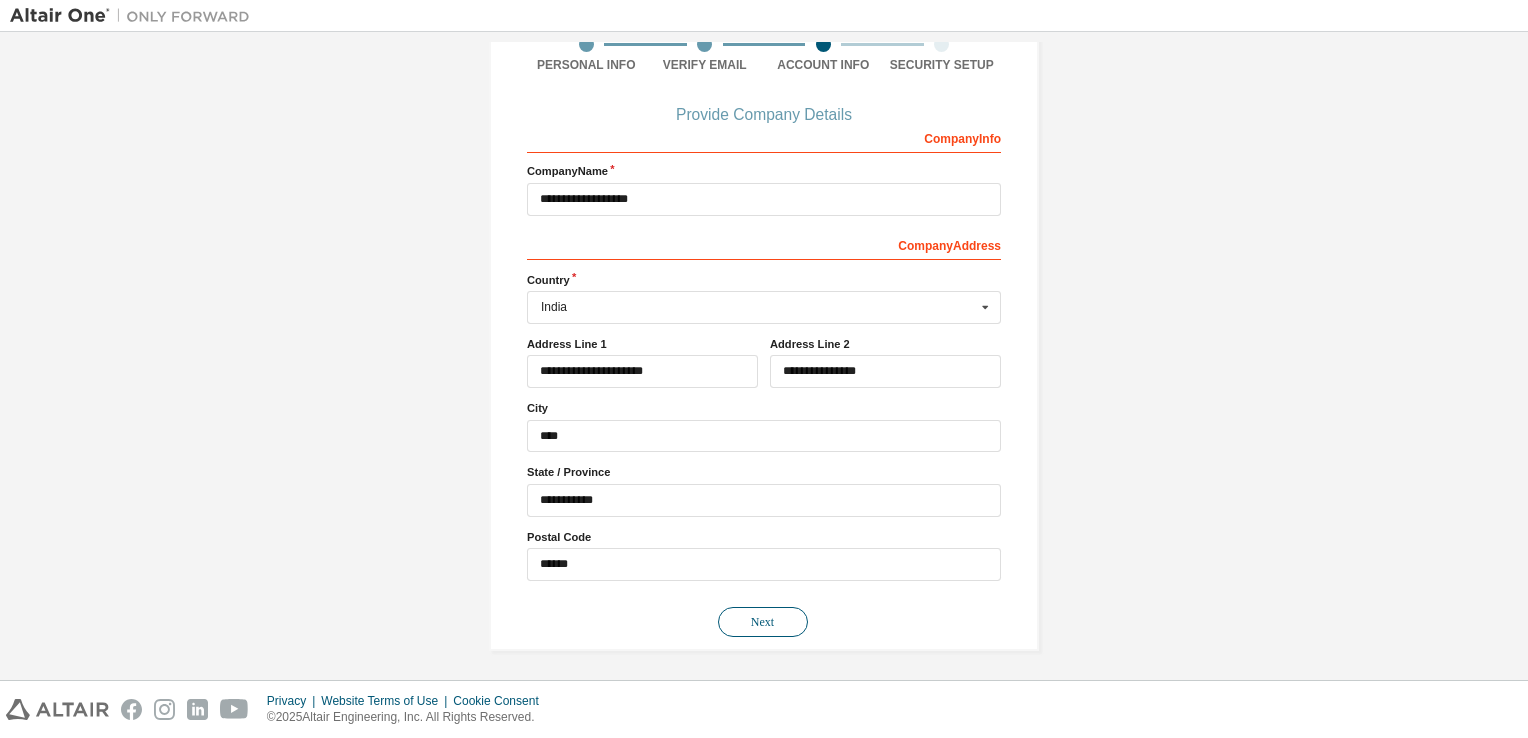 click on "Next" at bounding box center [763, 622] 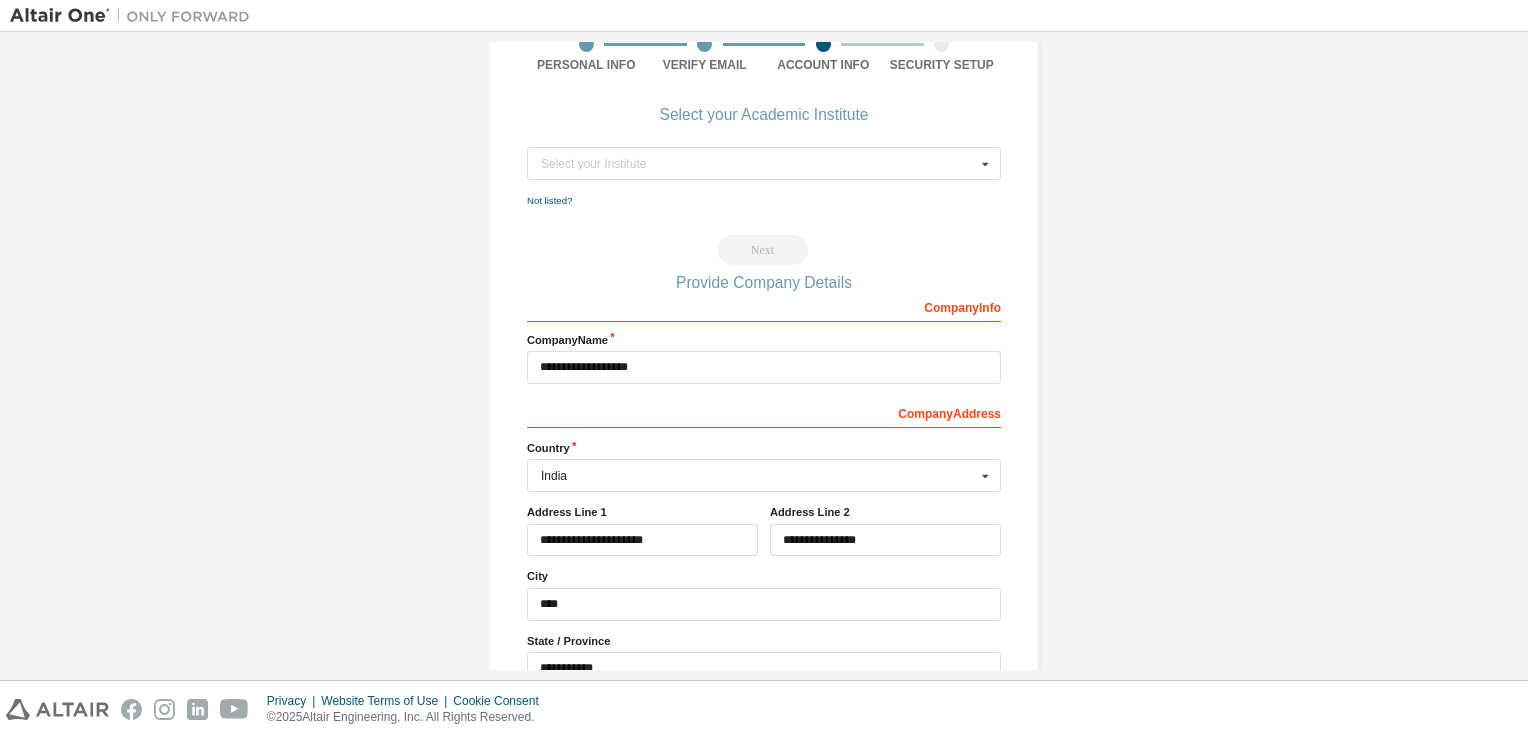 scroll, scrollTop: 0, scrollLeft: 0, axis: both 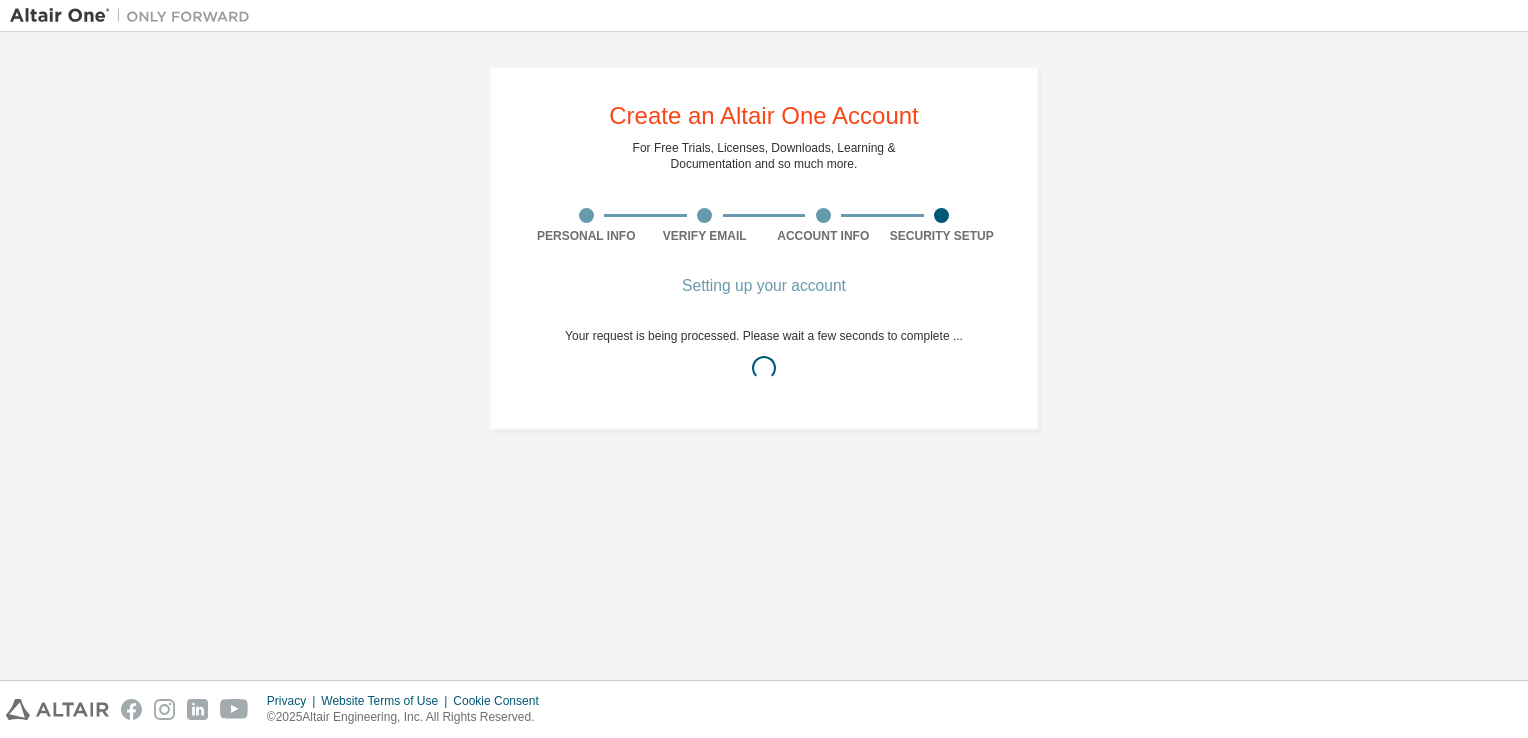 click on "Privacy Website Terms of Use Cookie Consent ©  2025  Altair Engineering, Inc. All Rights Reserved." at bounding box center [764, 709] 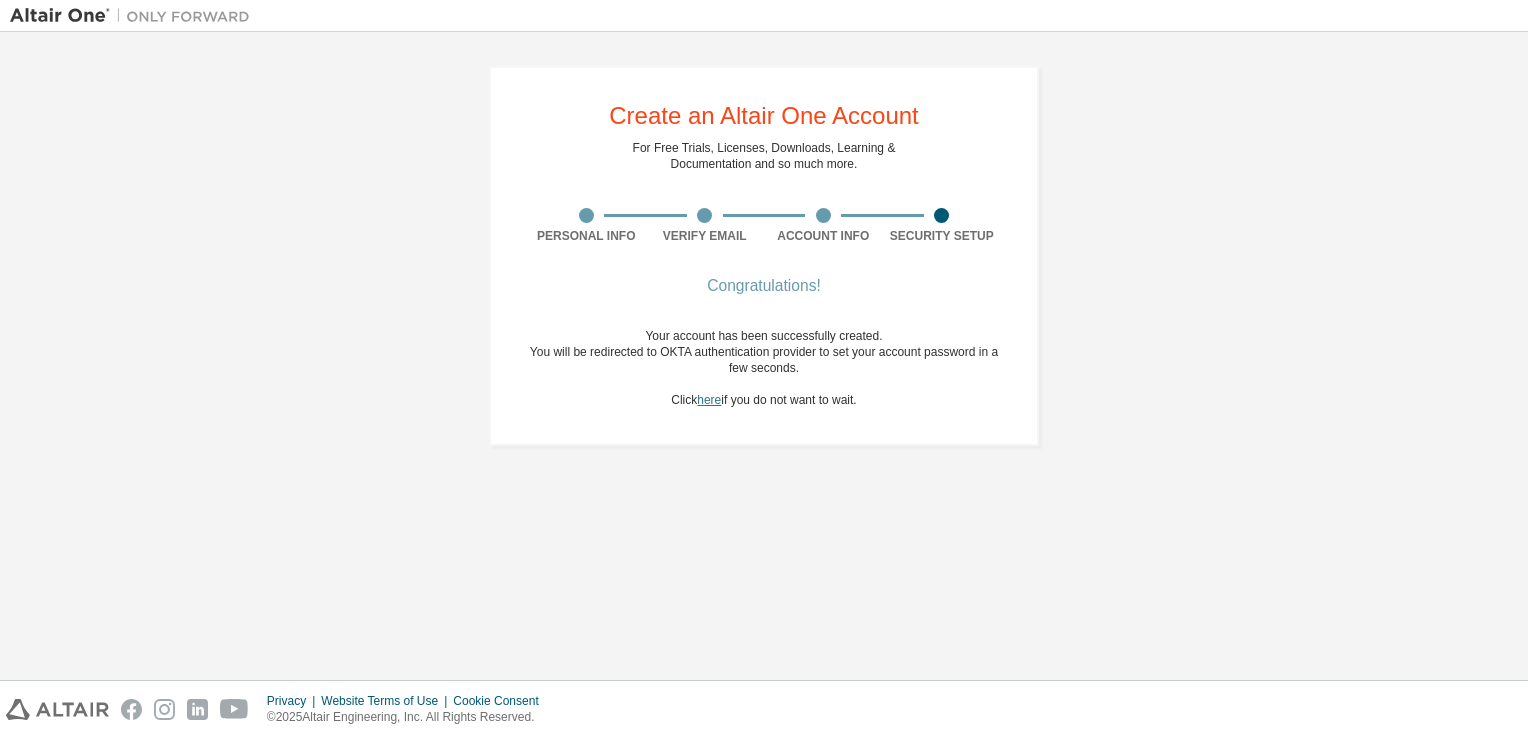 click on "here" at bounding box center [709, 400] 